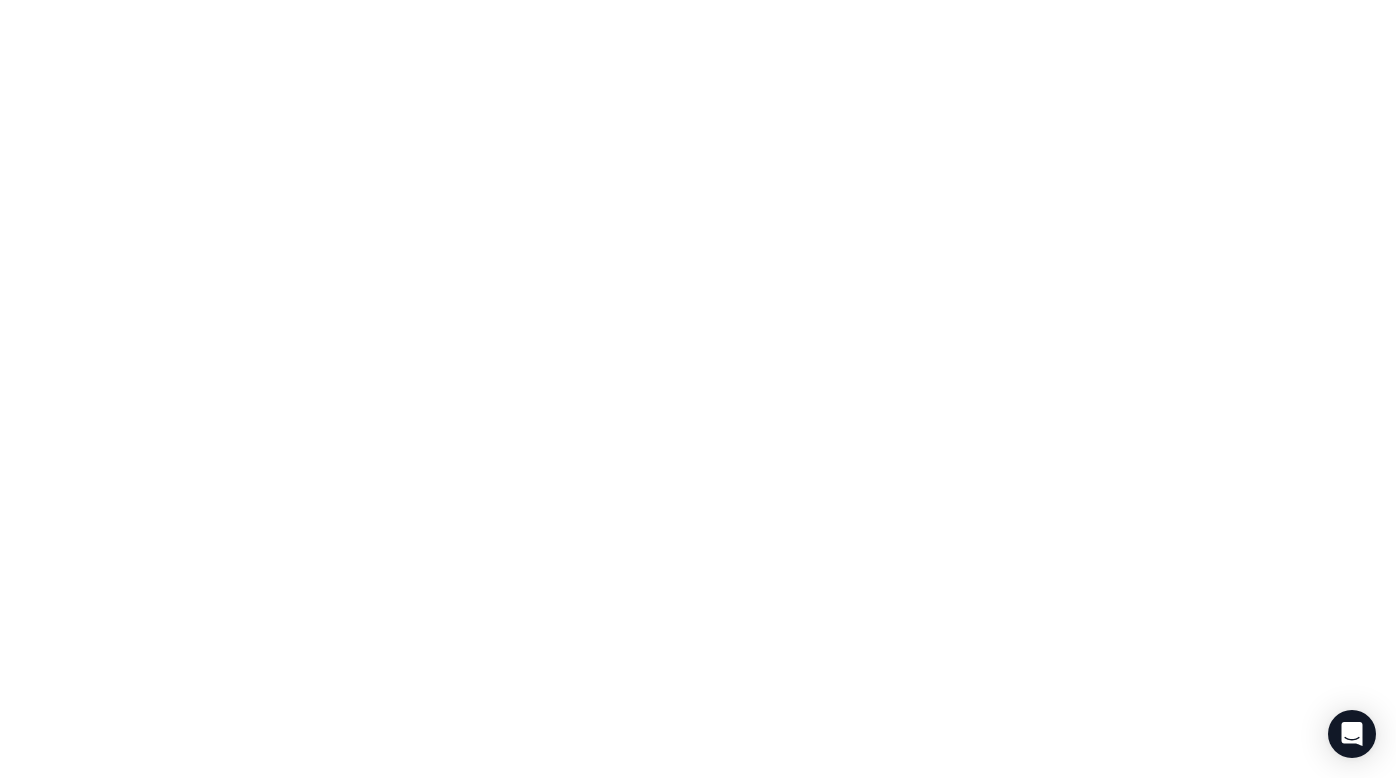 scroll, scrollTop: 0, scrollLeft: 0, axis: both 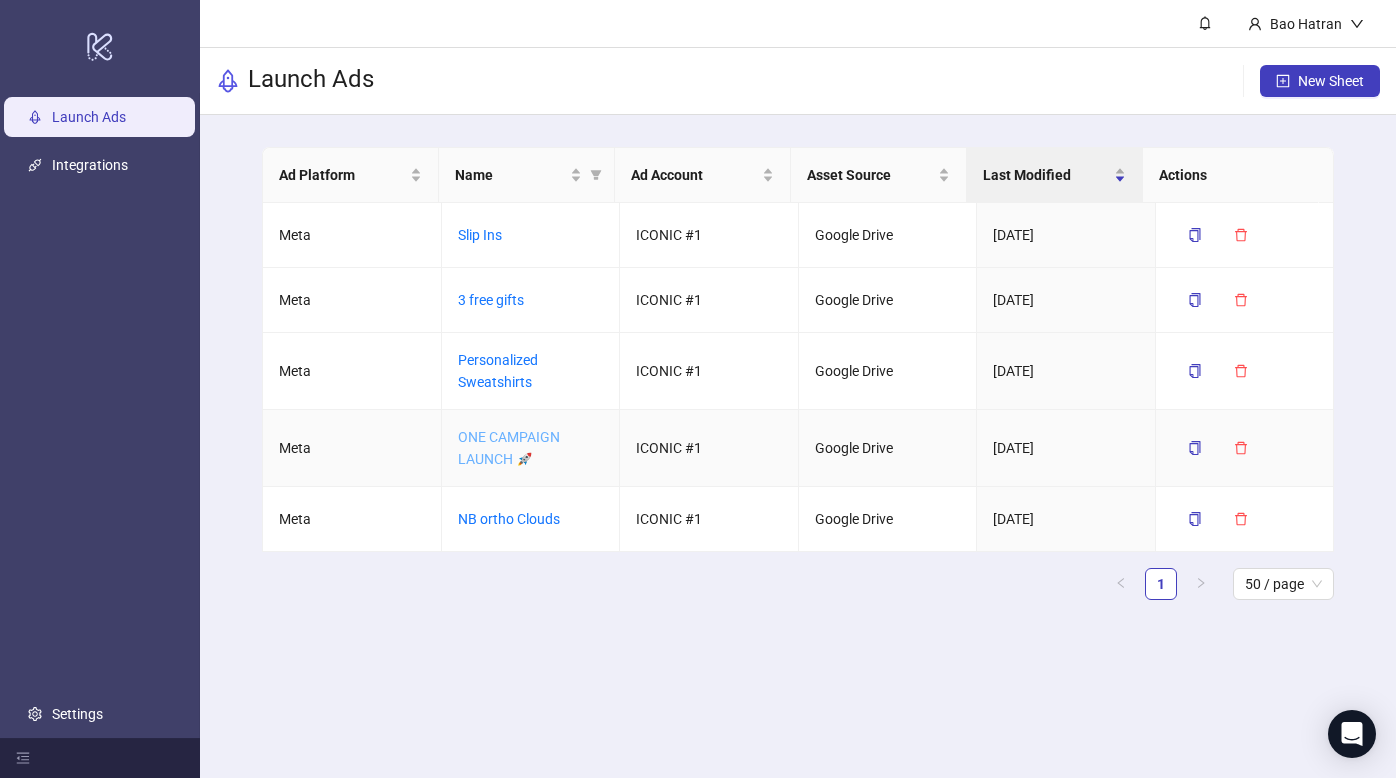 click on "ONE CAMPAIGN LAUNCH 🚀" at bounding box center [509, 448] 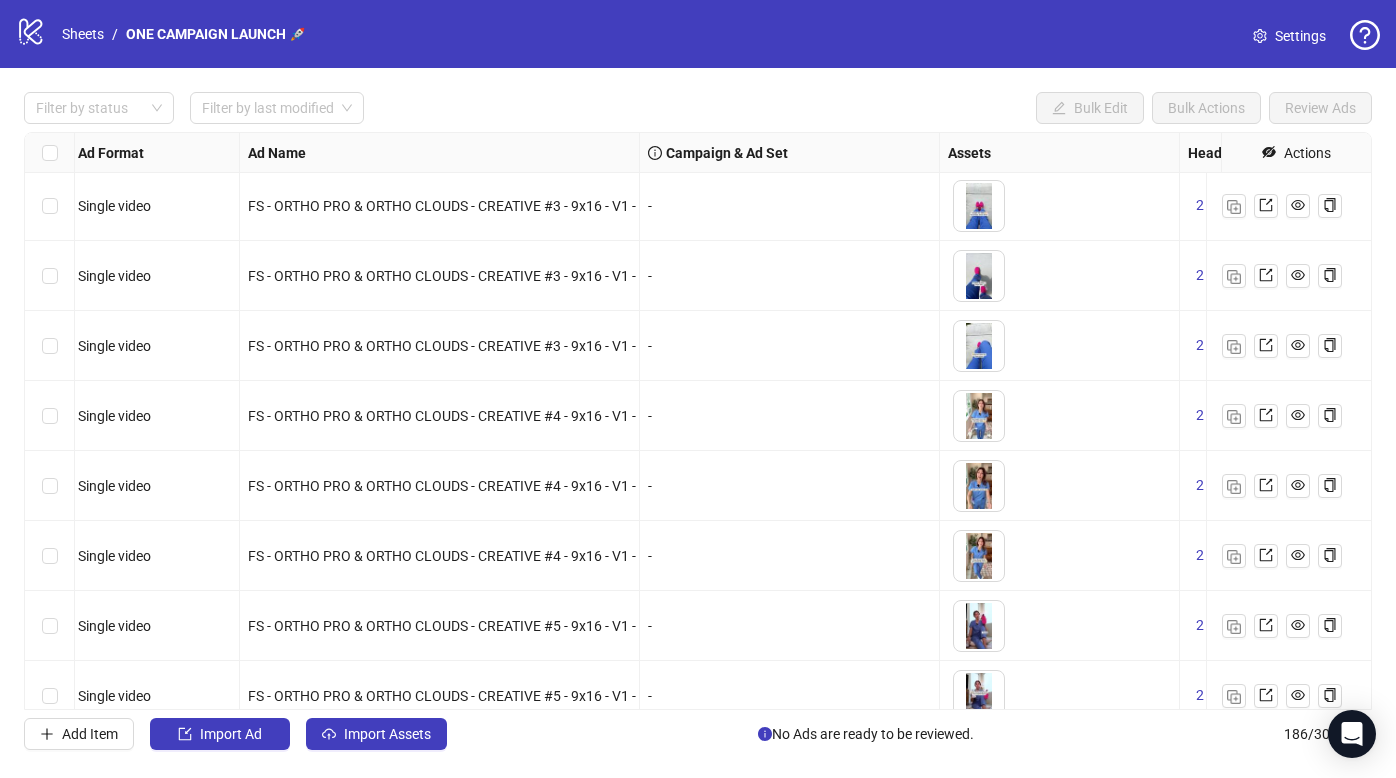 drag, startPoint x: 805, startPoint y: 435, endPoint x: 831, endPoint y: 770, distance: 336.00745 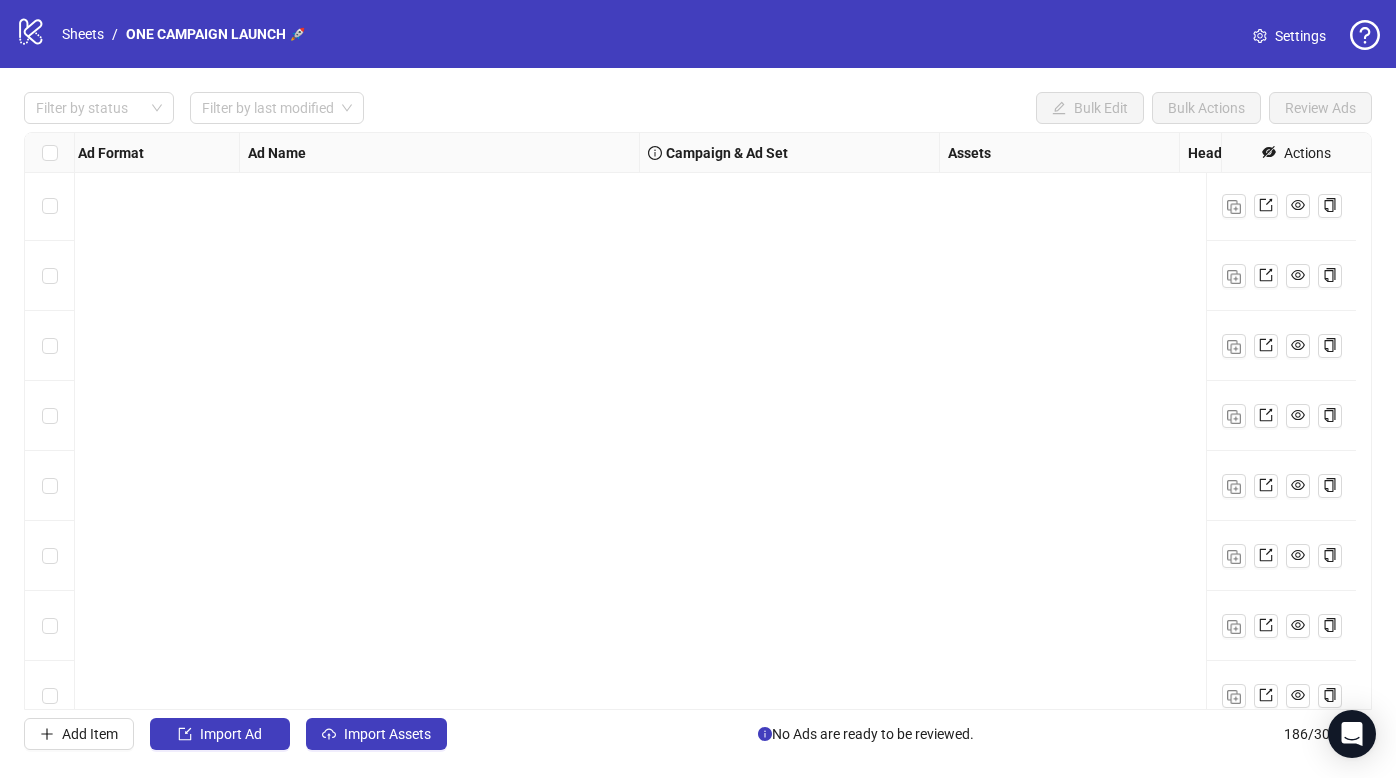 scroll, scrollTop: 2297, scrollLeft: 27, axis: both 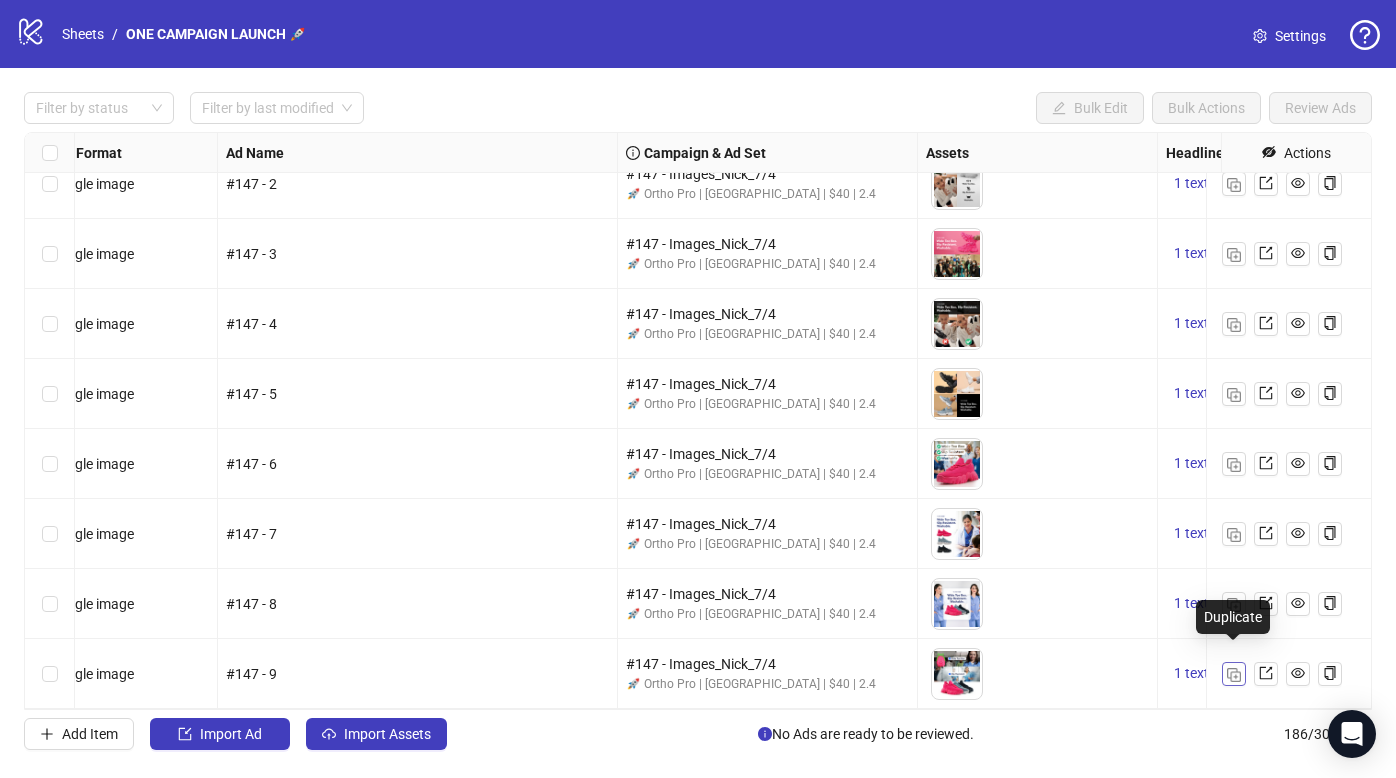 click at bounding box center (1234, 675) 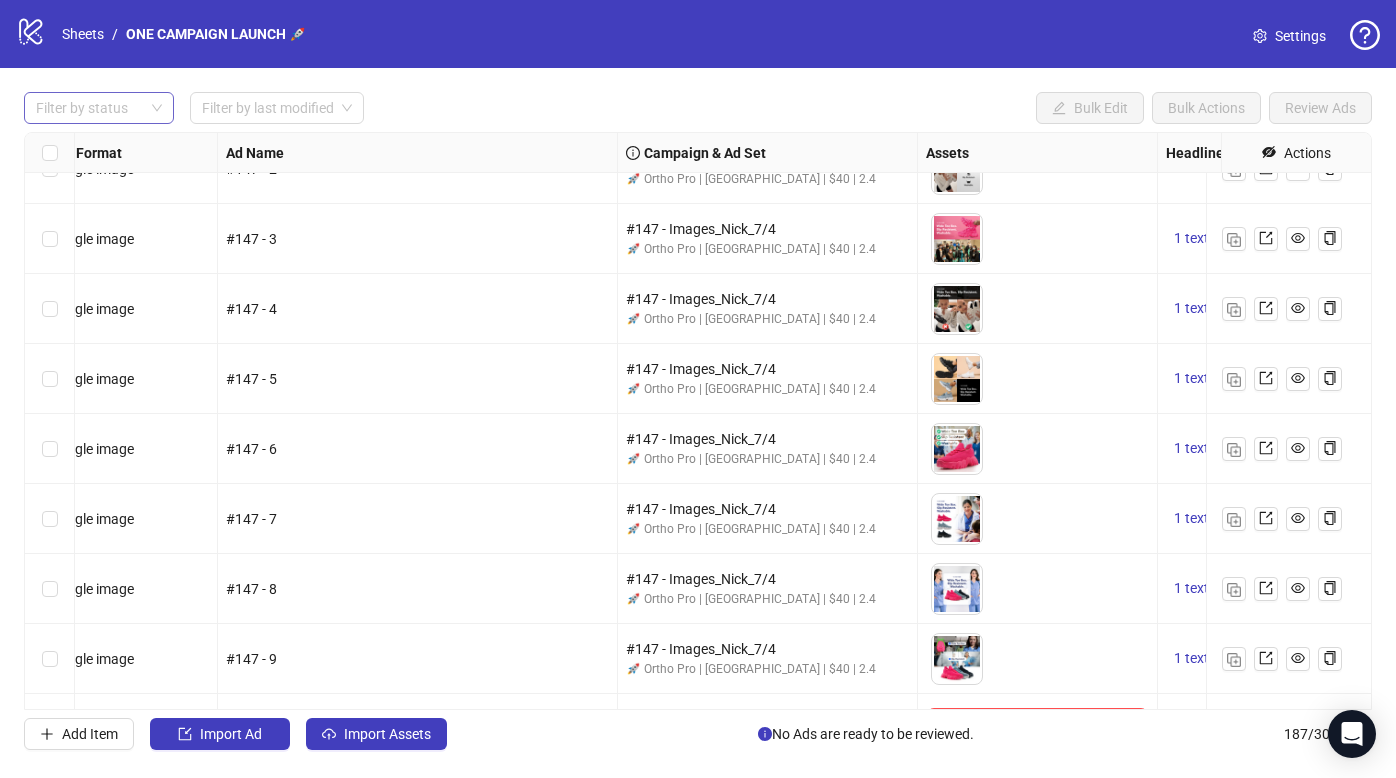 click at bounding box center [88, 108] 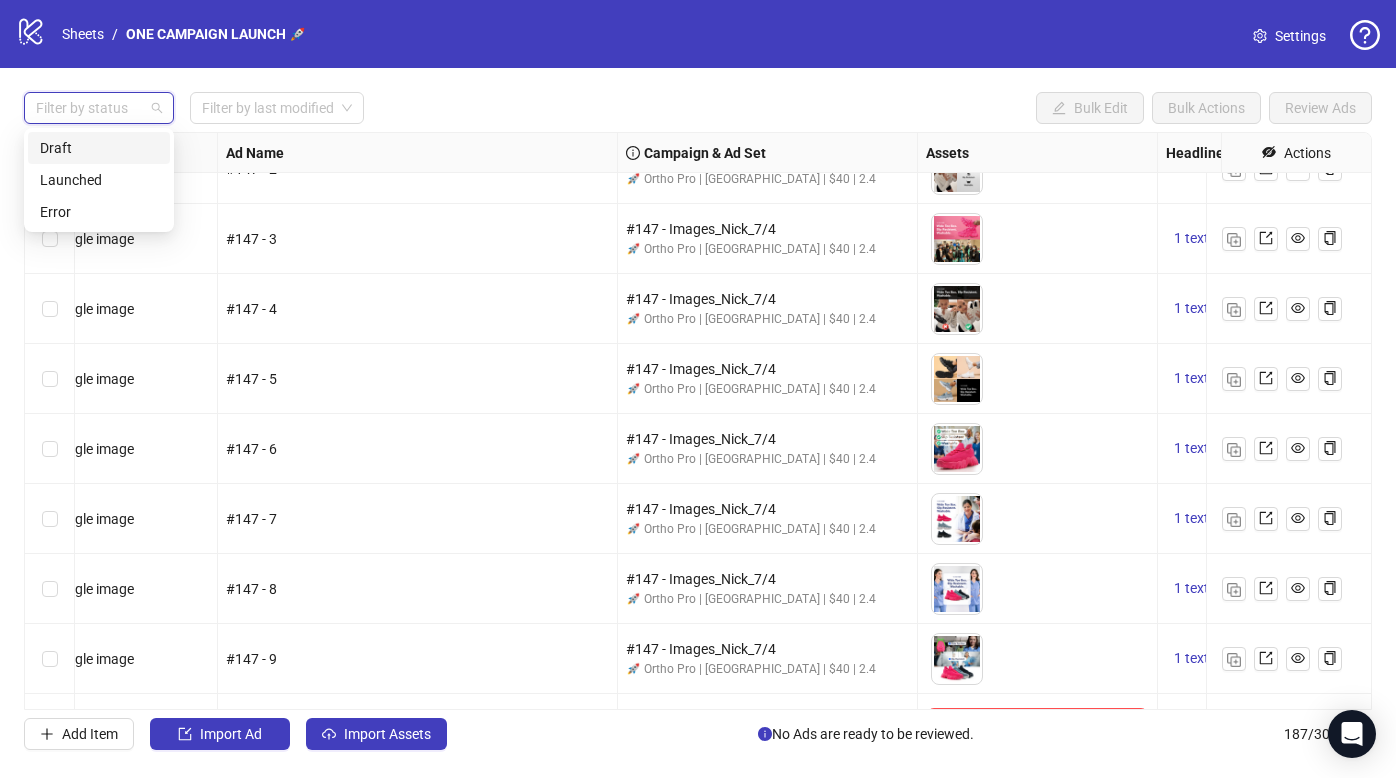 click on "Draft" at bounding box center [99, 148] 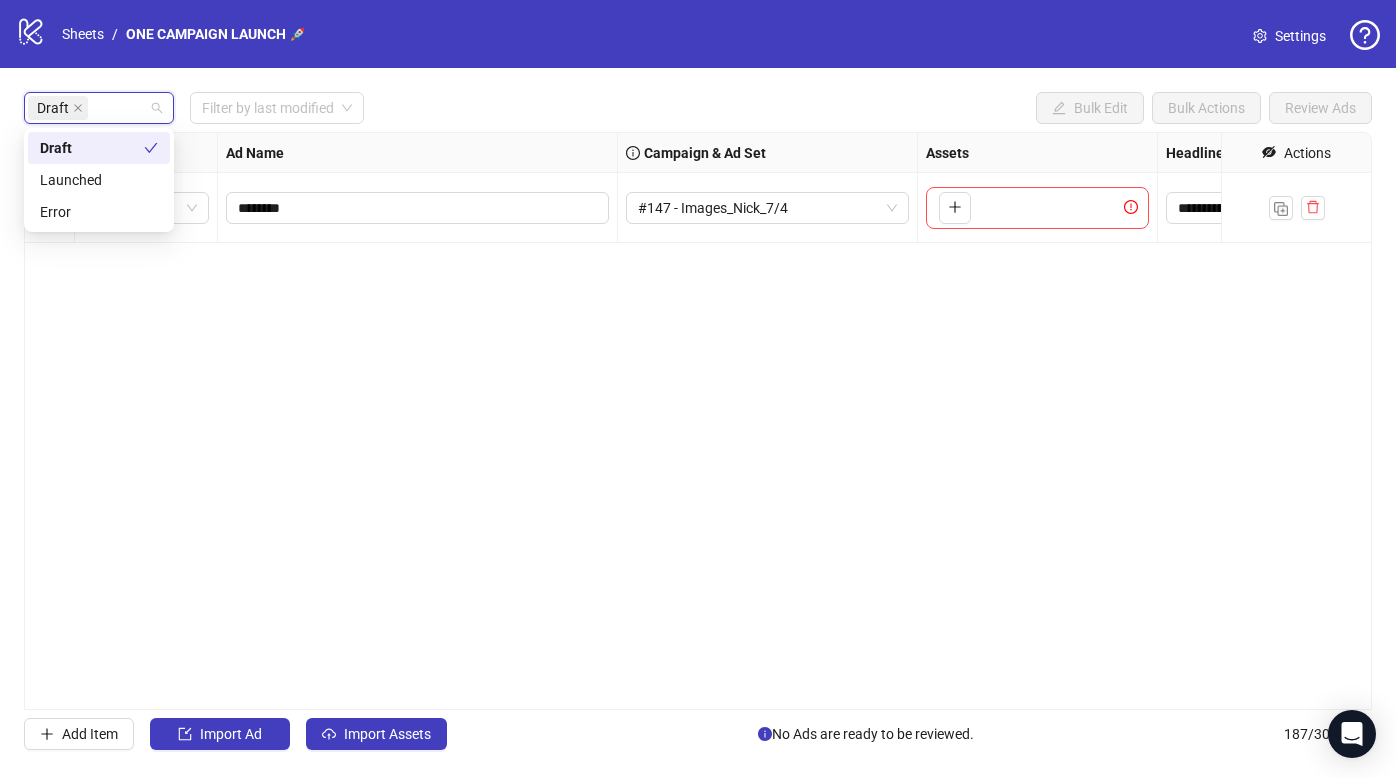 scroll, scrollTop: 0, scrollLeft: 27, axis: horizontal 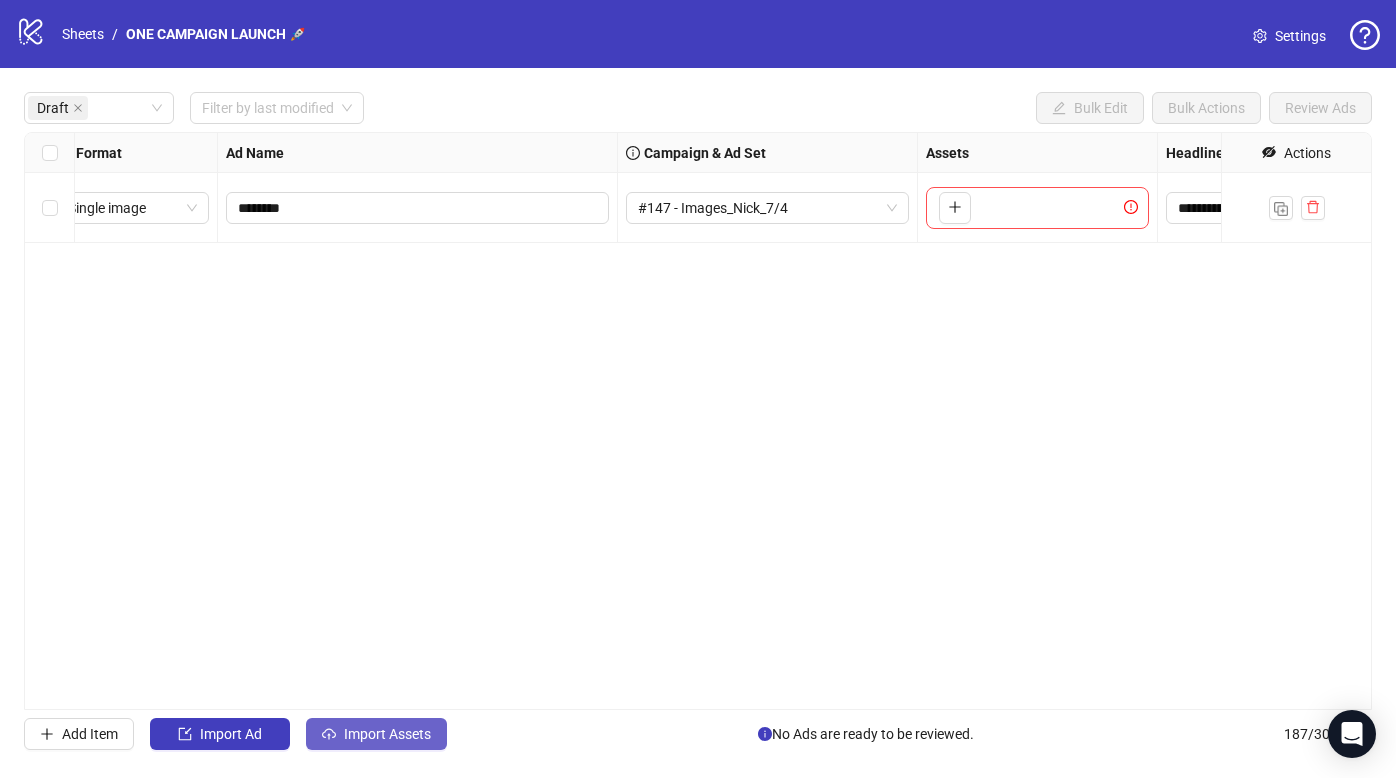 click on "Import Assets" at bounding box center (376, 734) 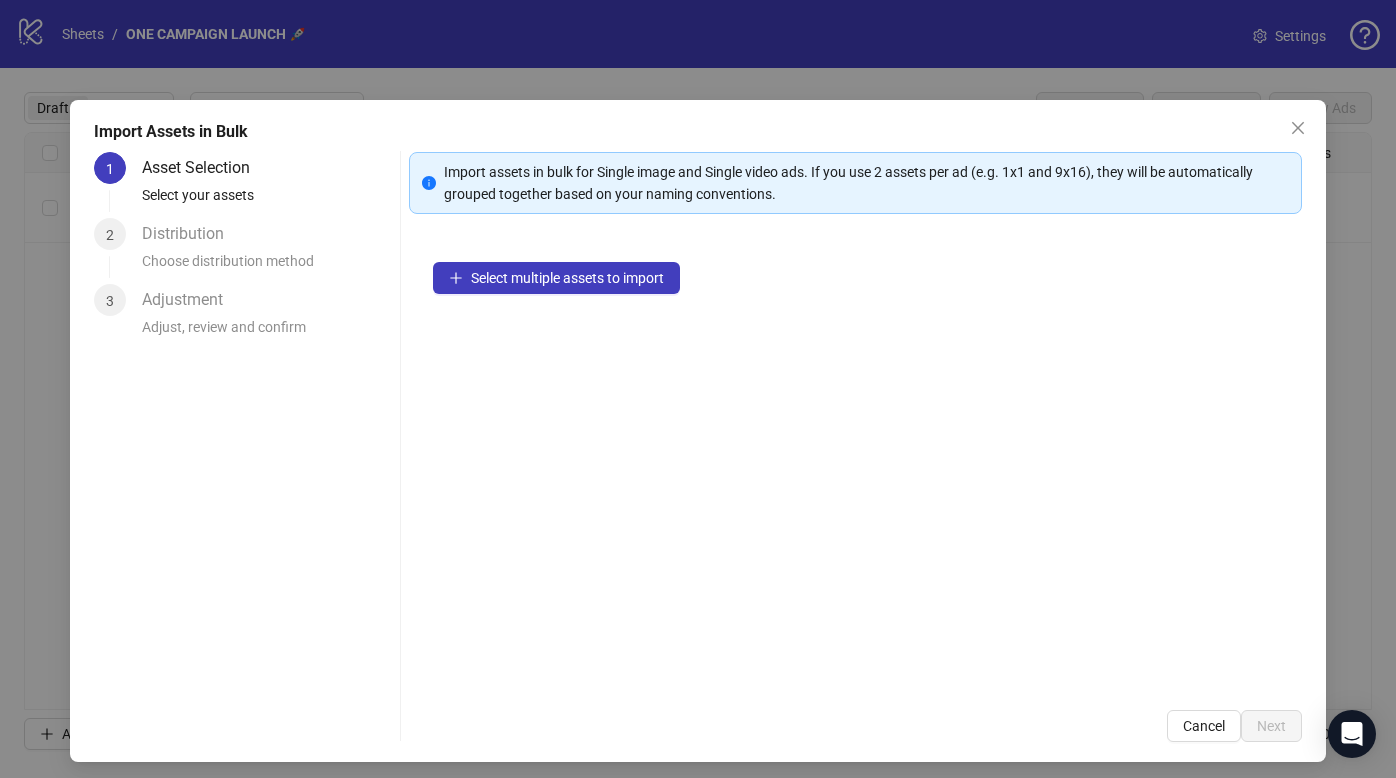 click at bounding box center (1298, 128) 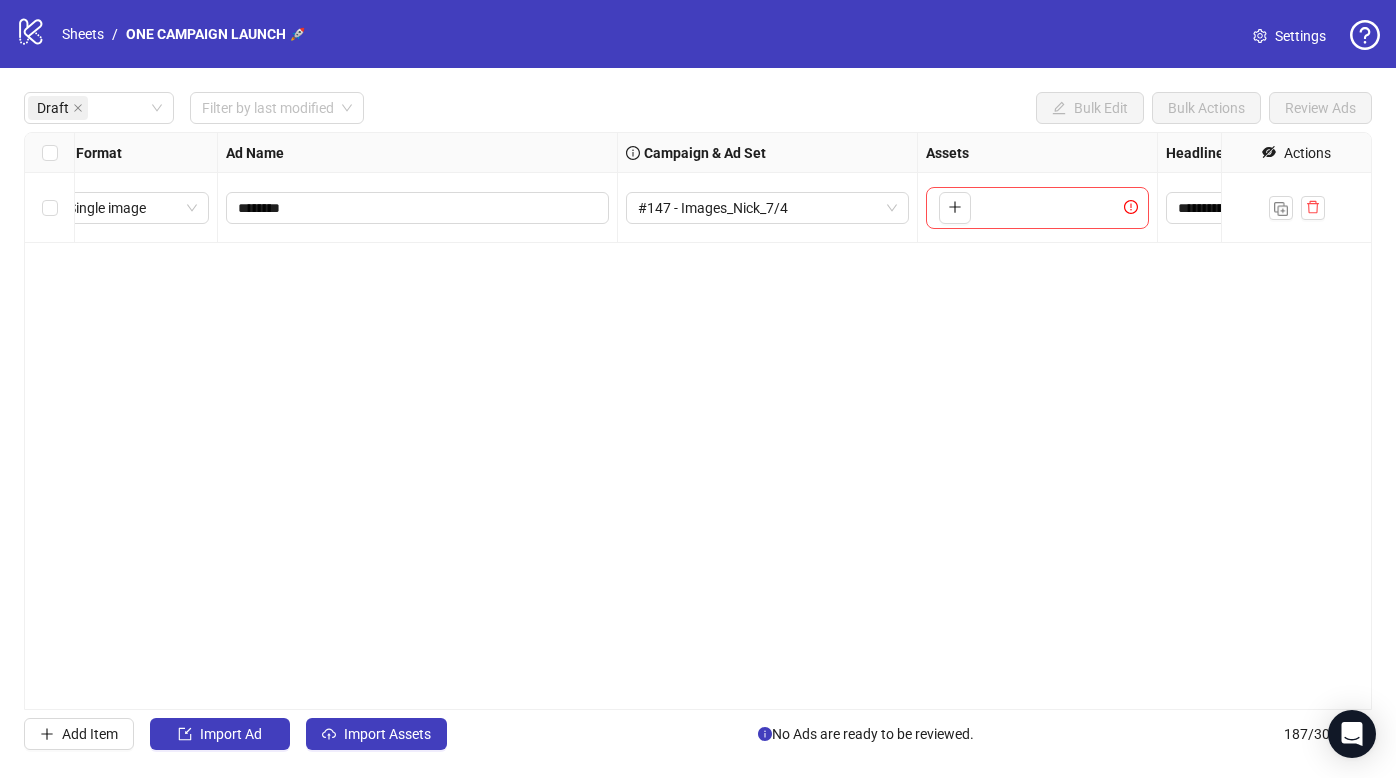 click on "**********" at bounding box center (698, 421) 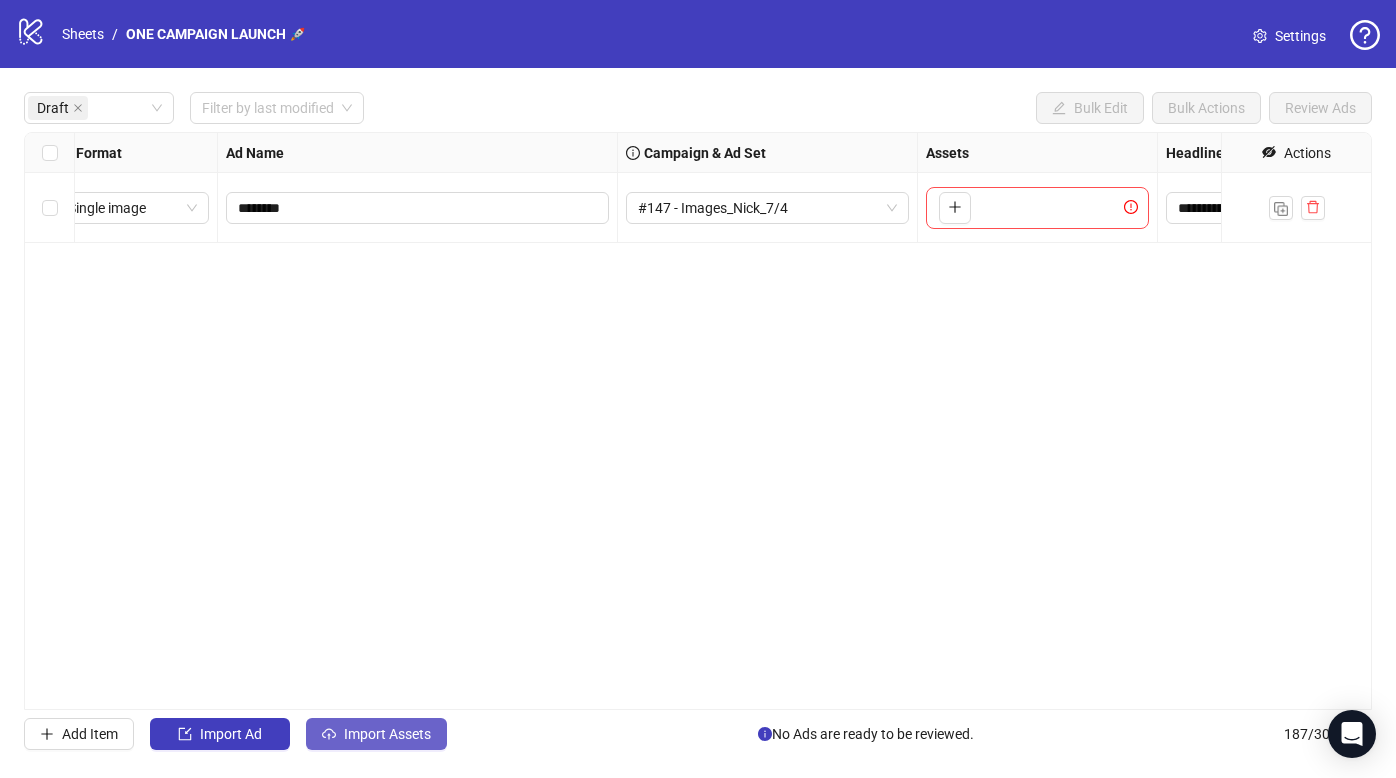 click on "Import Assets" at bounding box center [376, 734] 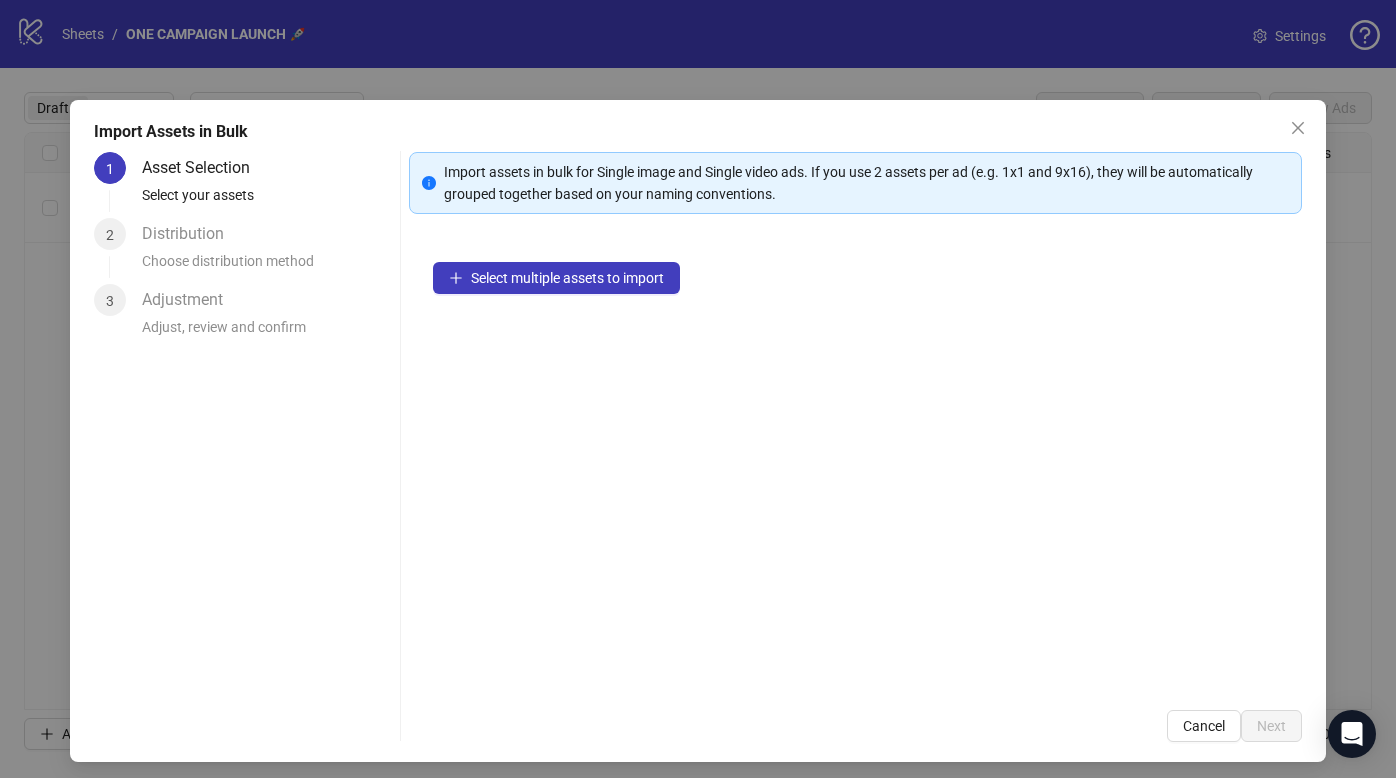 drag, startPoint x: 663, startPoint y: 304, endPoint x: 659, endPoint y: 316, distance: 12.649111 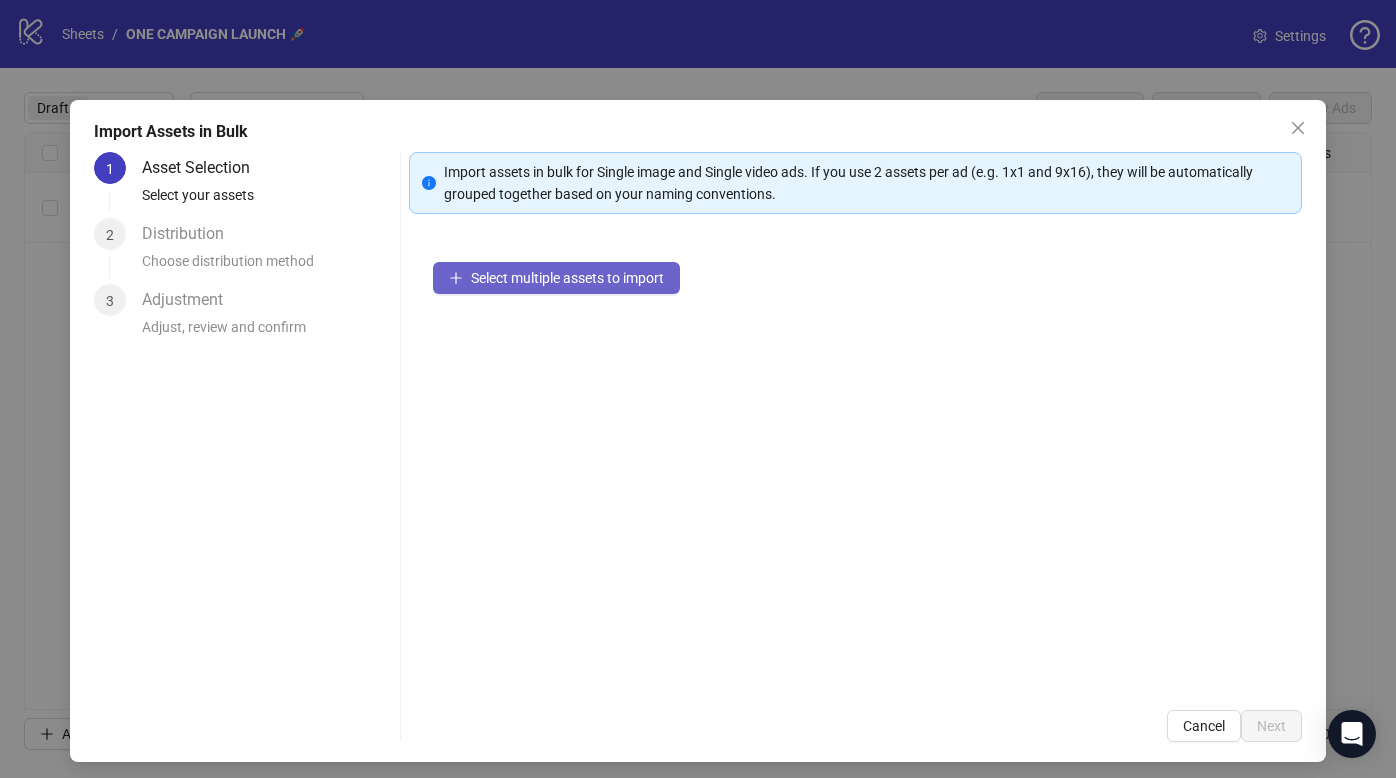 click on "Select multiple assets to import" at bounding box center (556, 278) 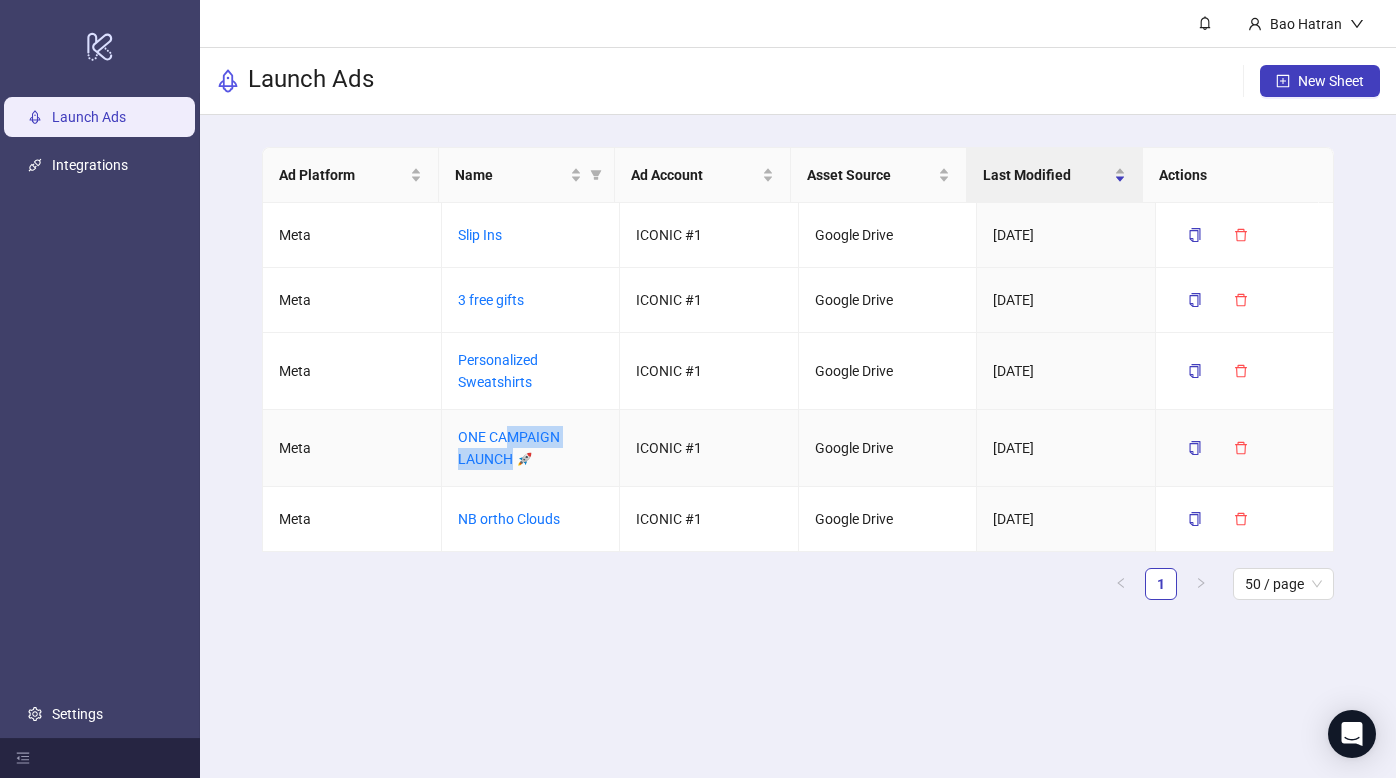 click on "ONE CAMPAIGN LAUNCH 🚀" at bounding box center [531, 448] 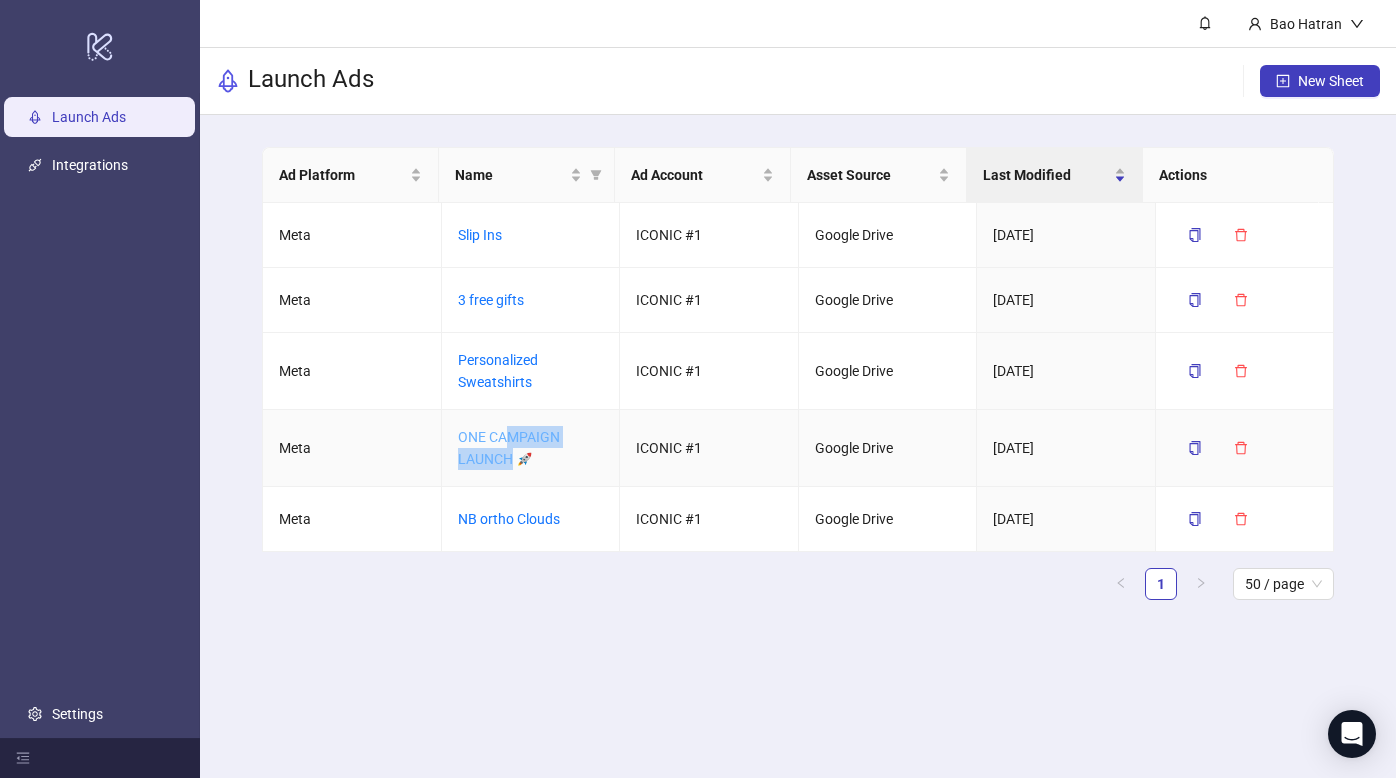 click on "ONE CAMPAIGN LAUNCH 🚀" at bounding box center (509, 448) 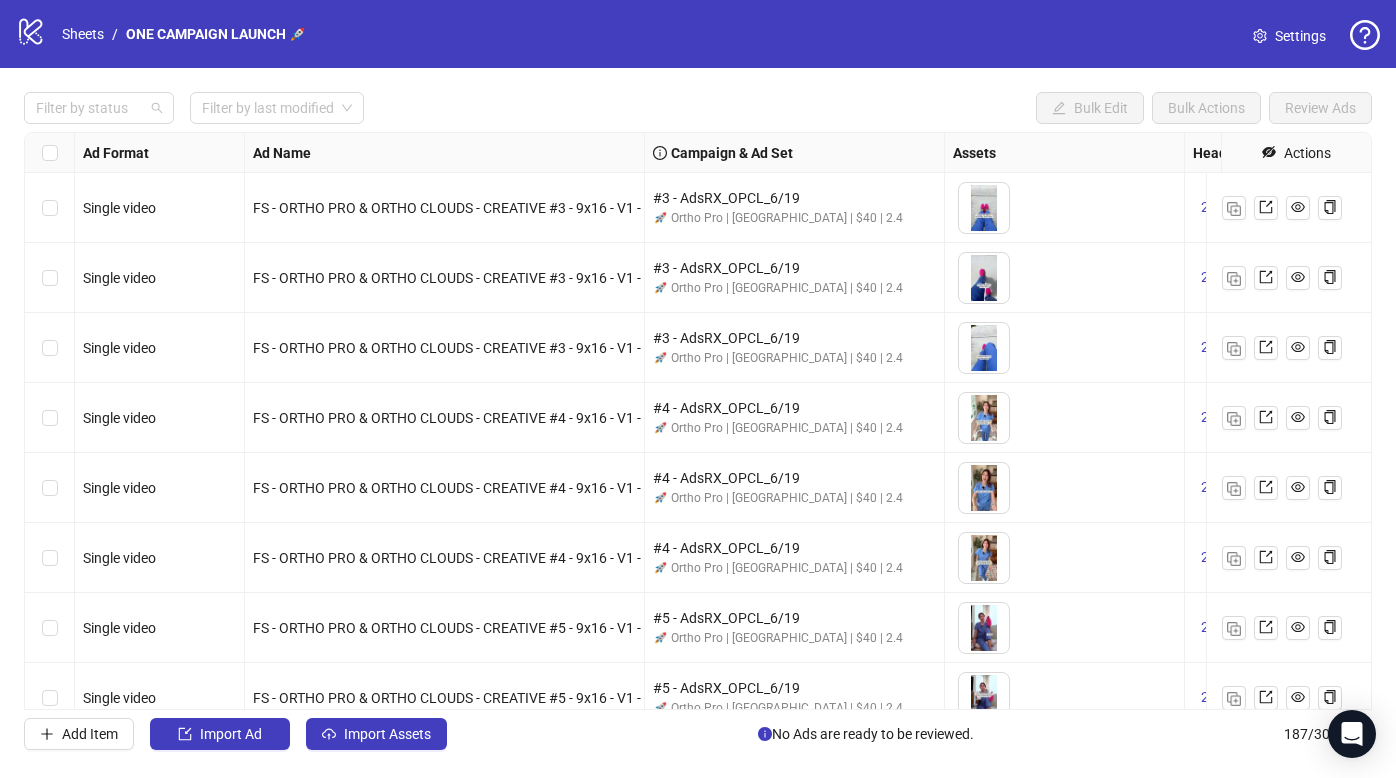 click at bounding box center (88, 108) 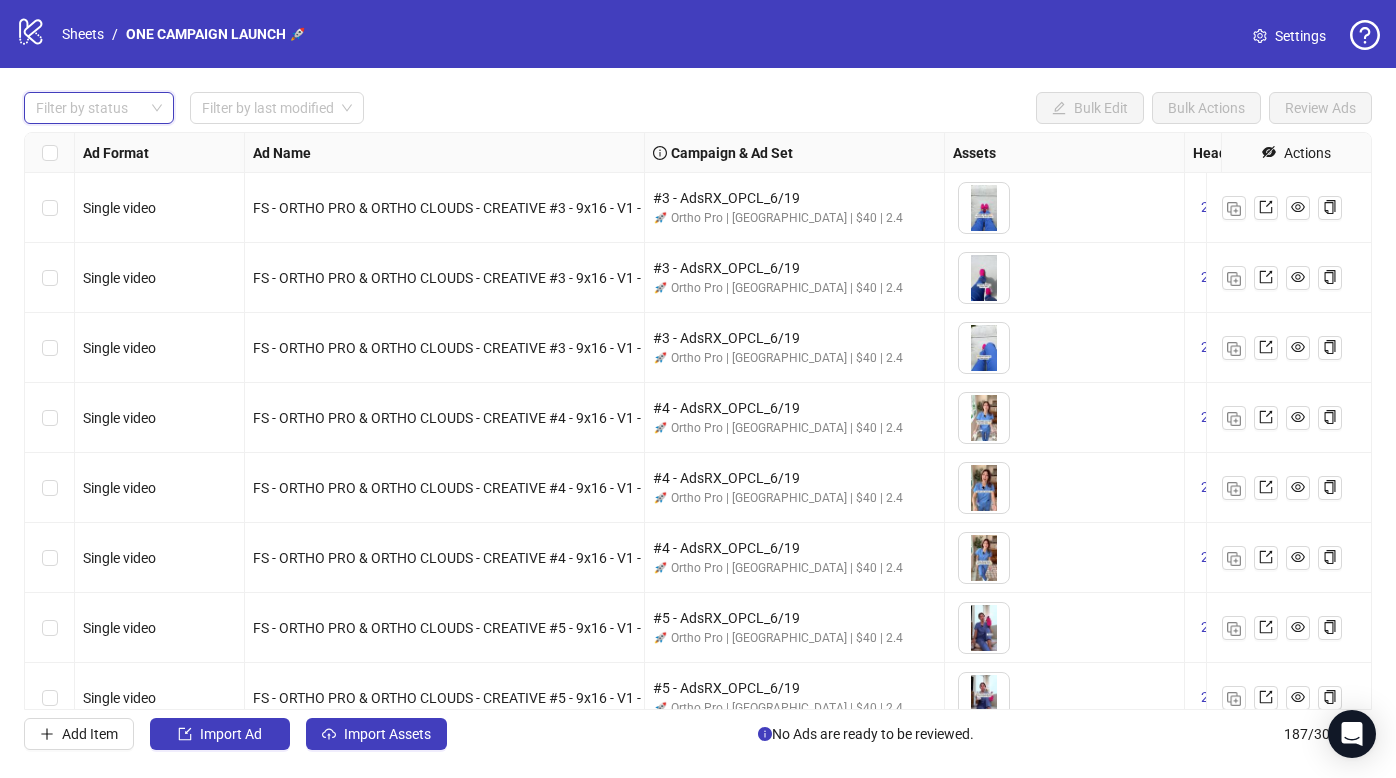 click at bounding box center (88, 108) 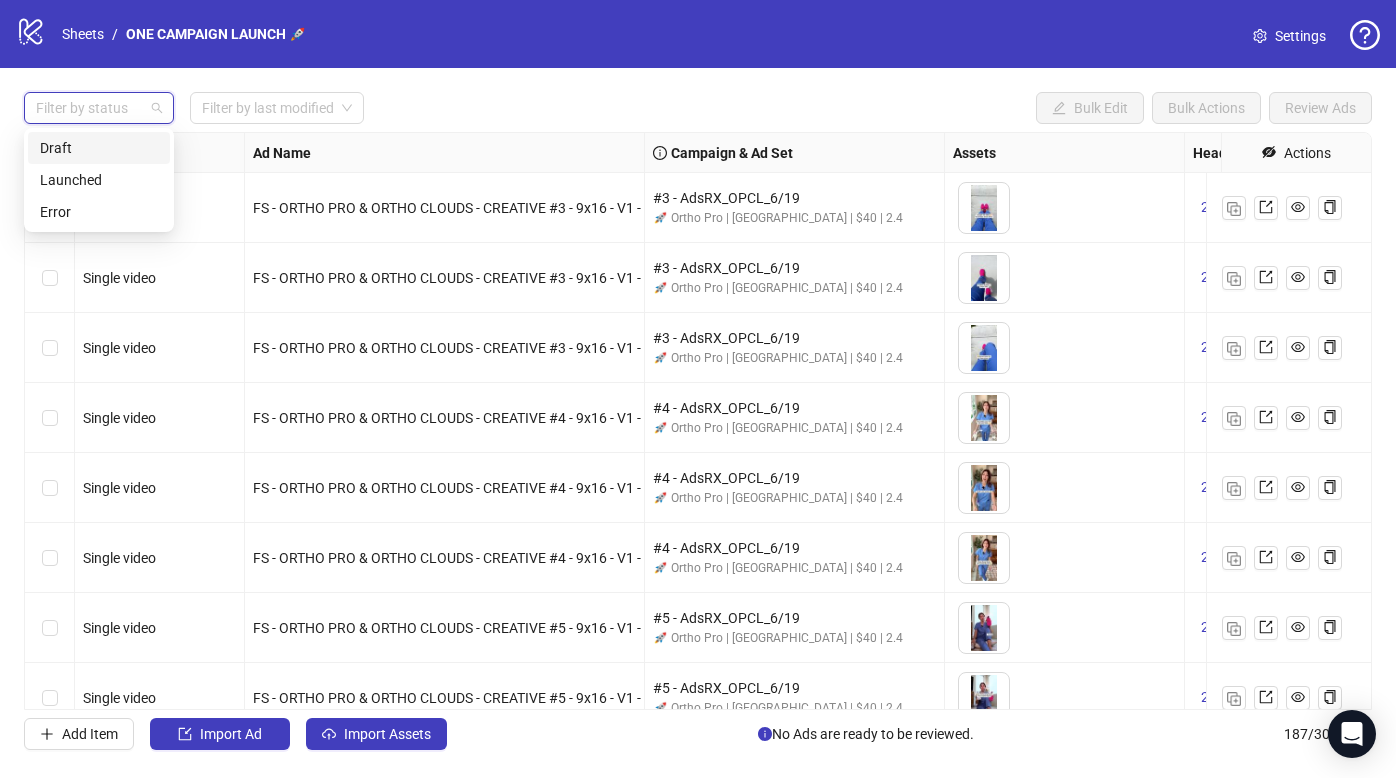 click on "Draft" at bounding box center (99, 148) 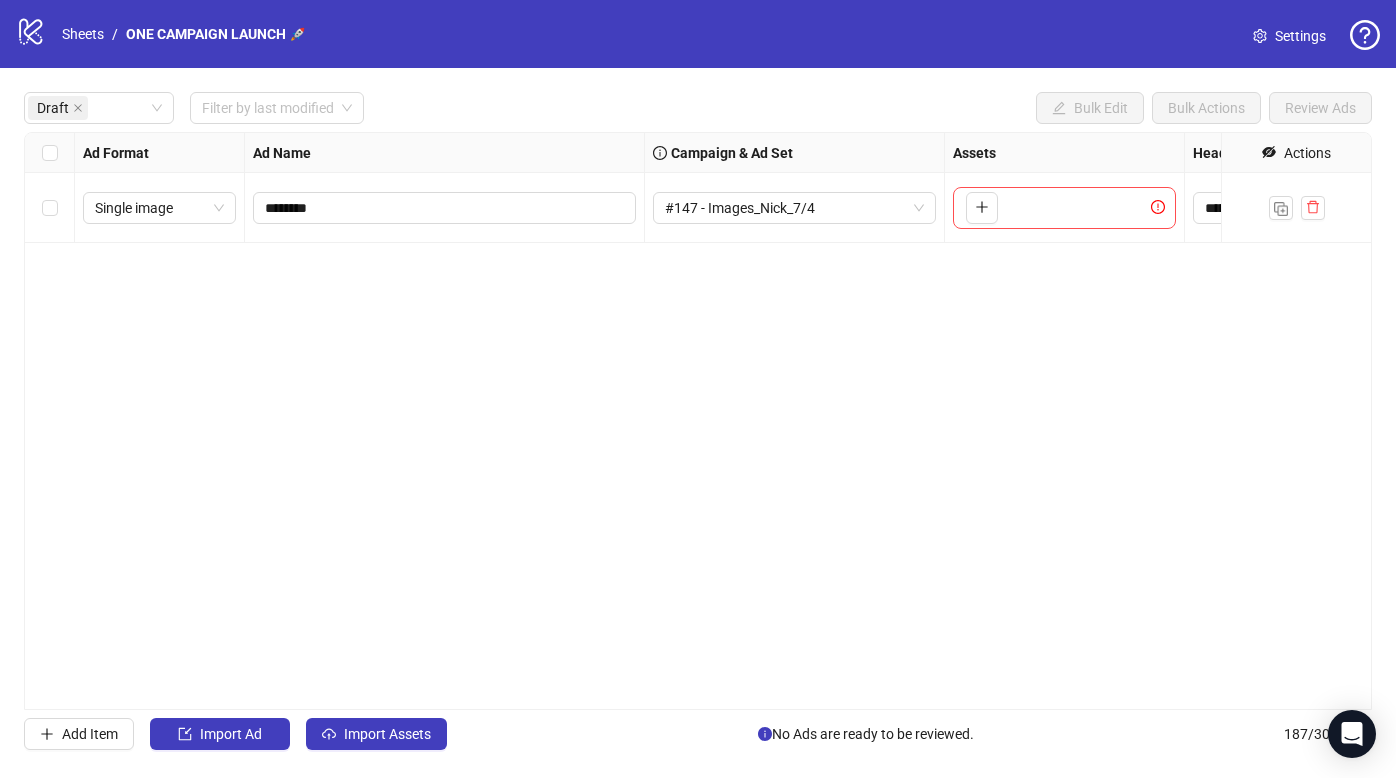 click on "**********" at bounding box center (698, 421) 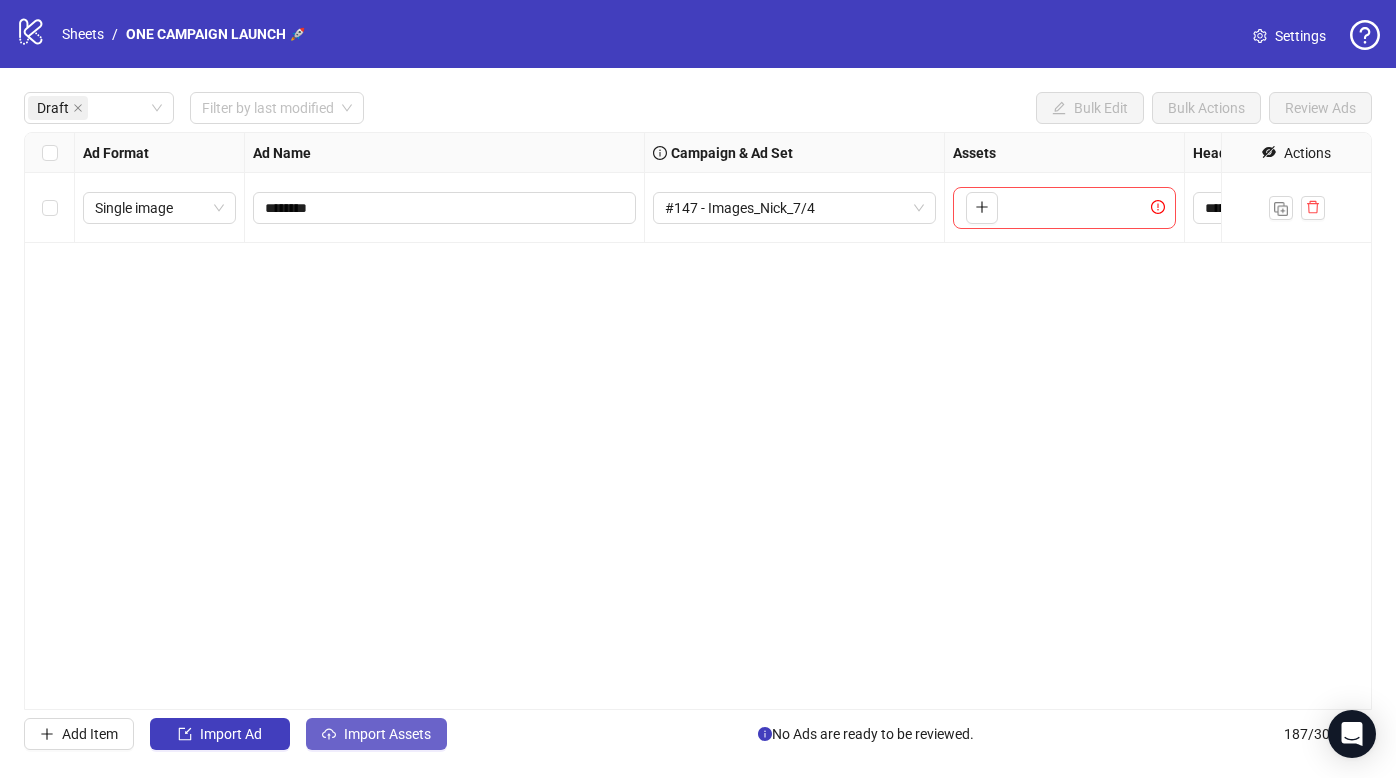 click on "Import Assets" at bounding box center [387, 734] 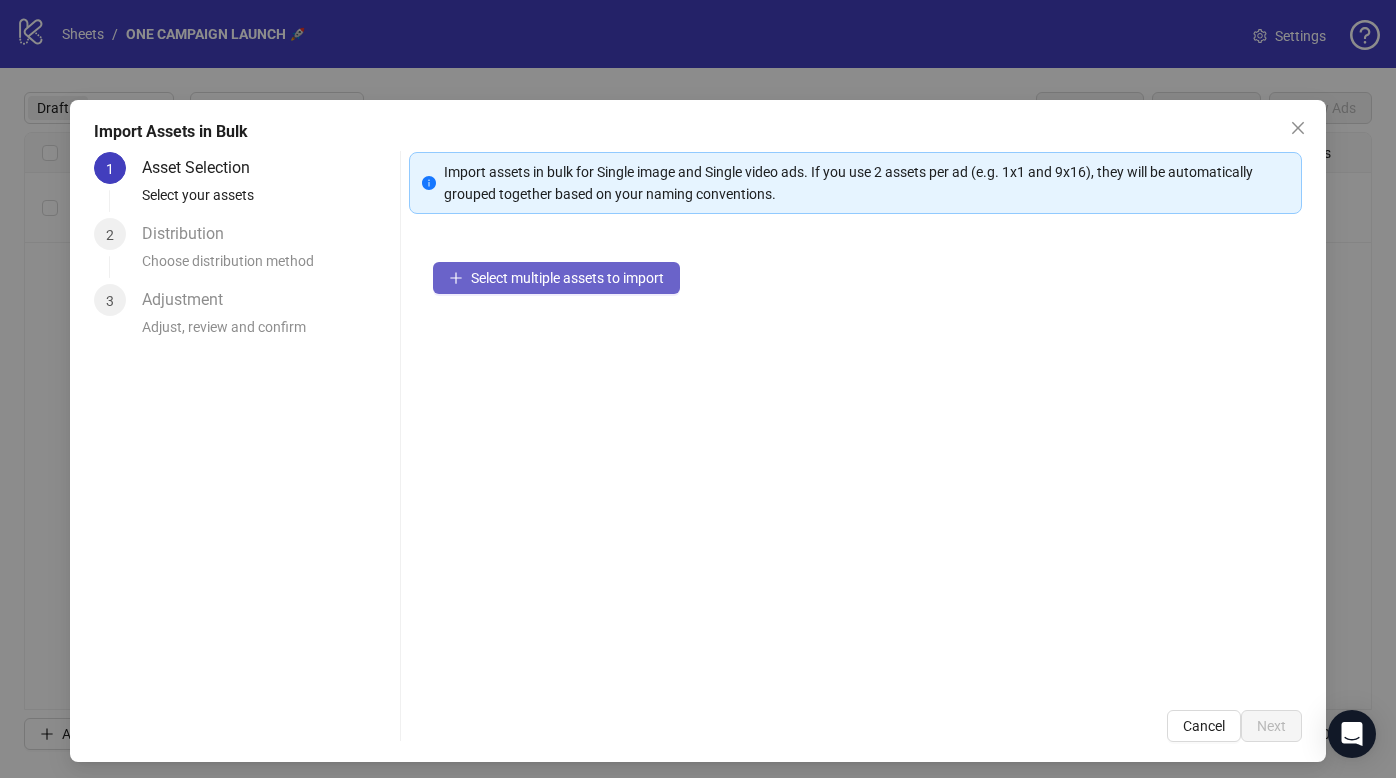 click on "Select multiple assets to import" at bounding box center (567, 278) 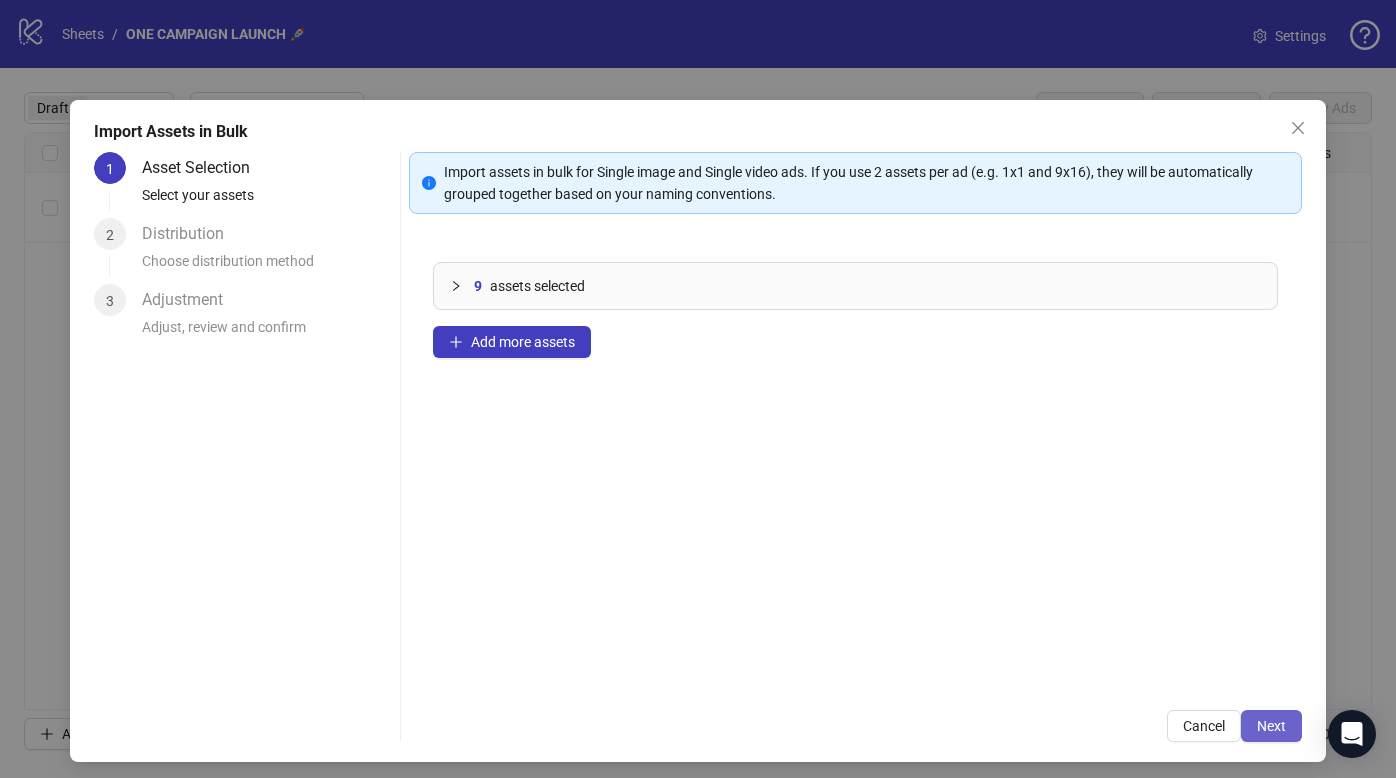 click on "Next" at bounding box center (1271, 726) 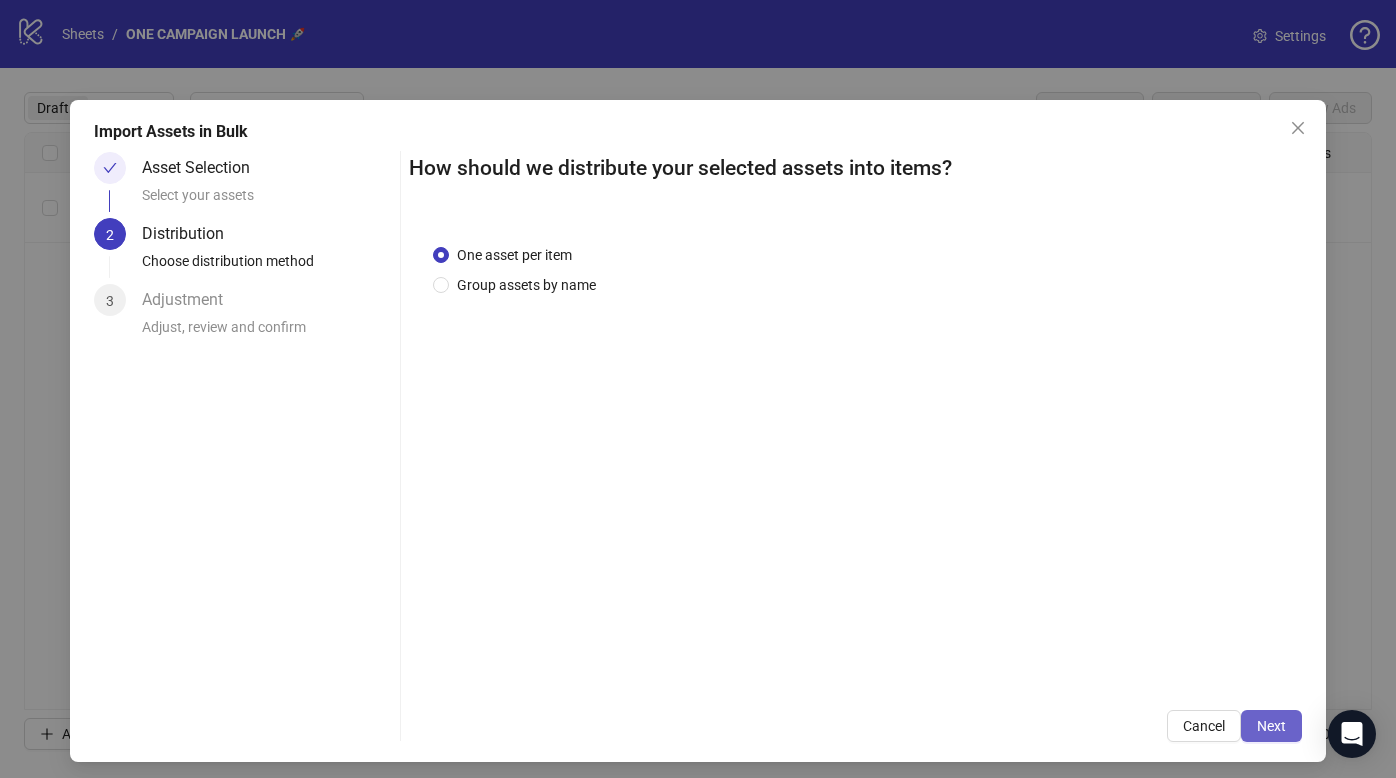 click on "Next" at bounding box center [1271, 726] 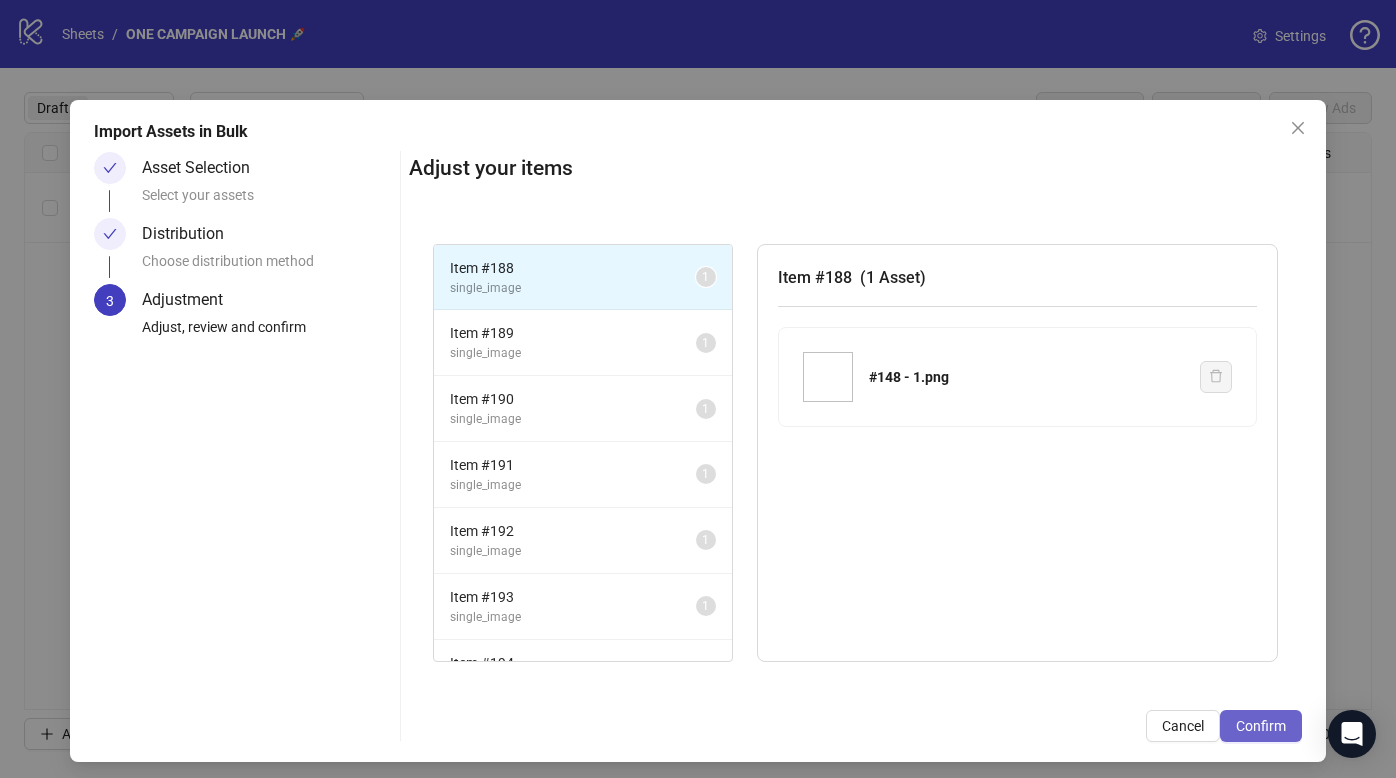 click on "Confirm" at bounding box center (1261, 726) 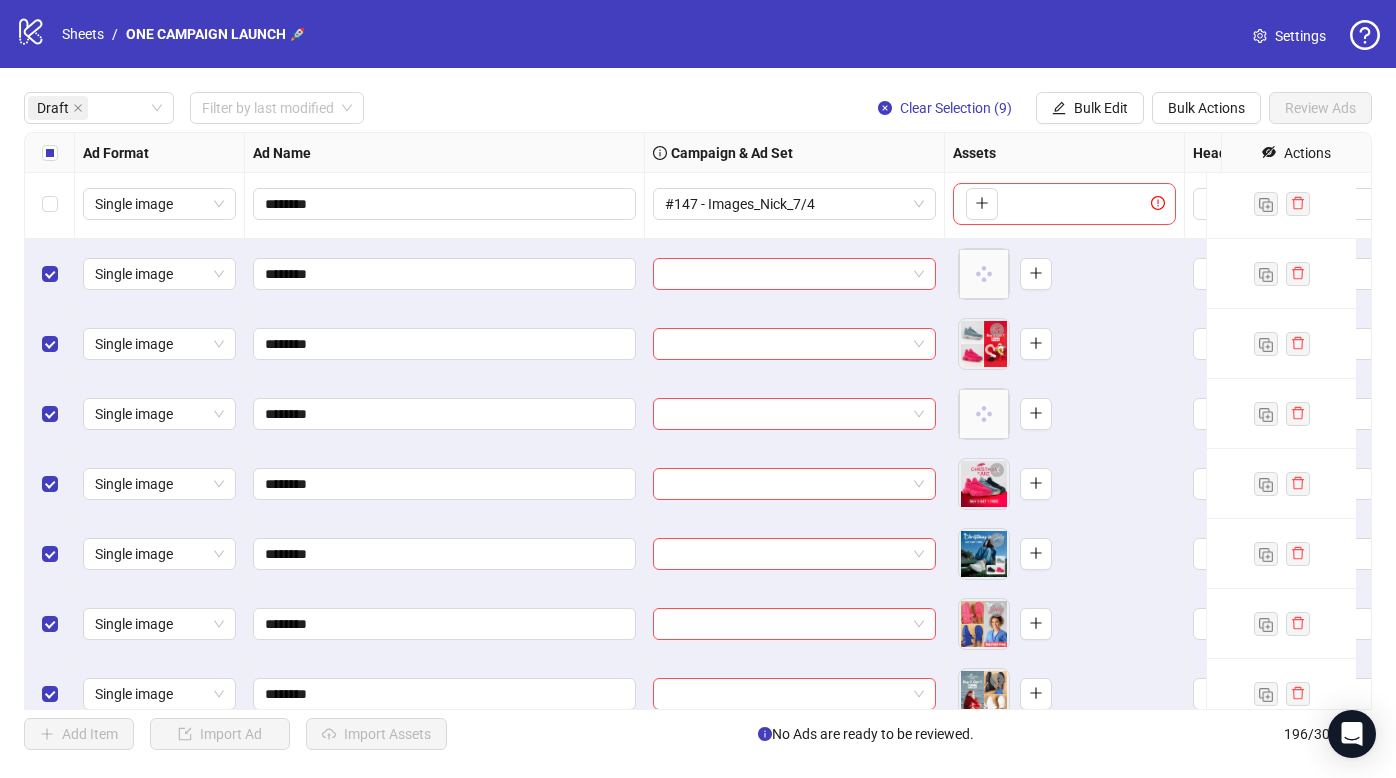 scroll, scrollTop: 0, scrollLeft: 0, axis: both 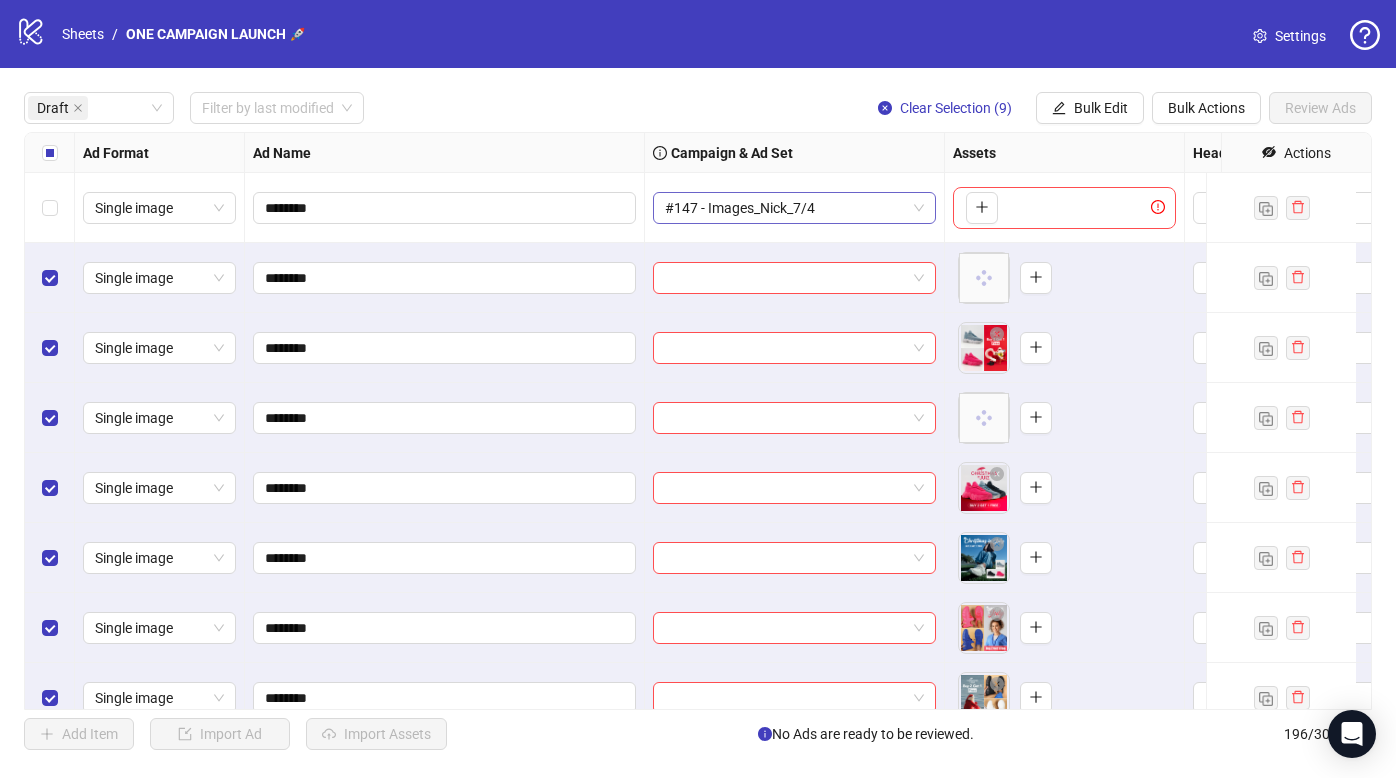 click on "#147 - Images_Nick_7/4" at bounding box center (794, 208) 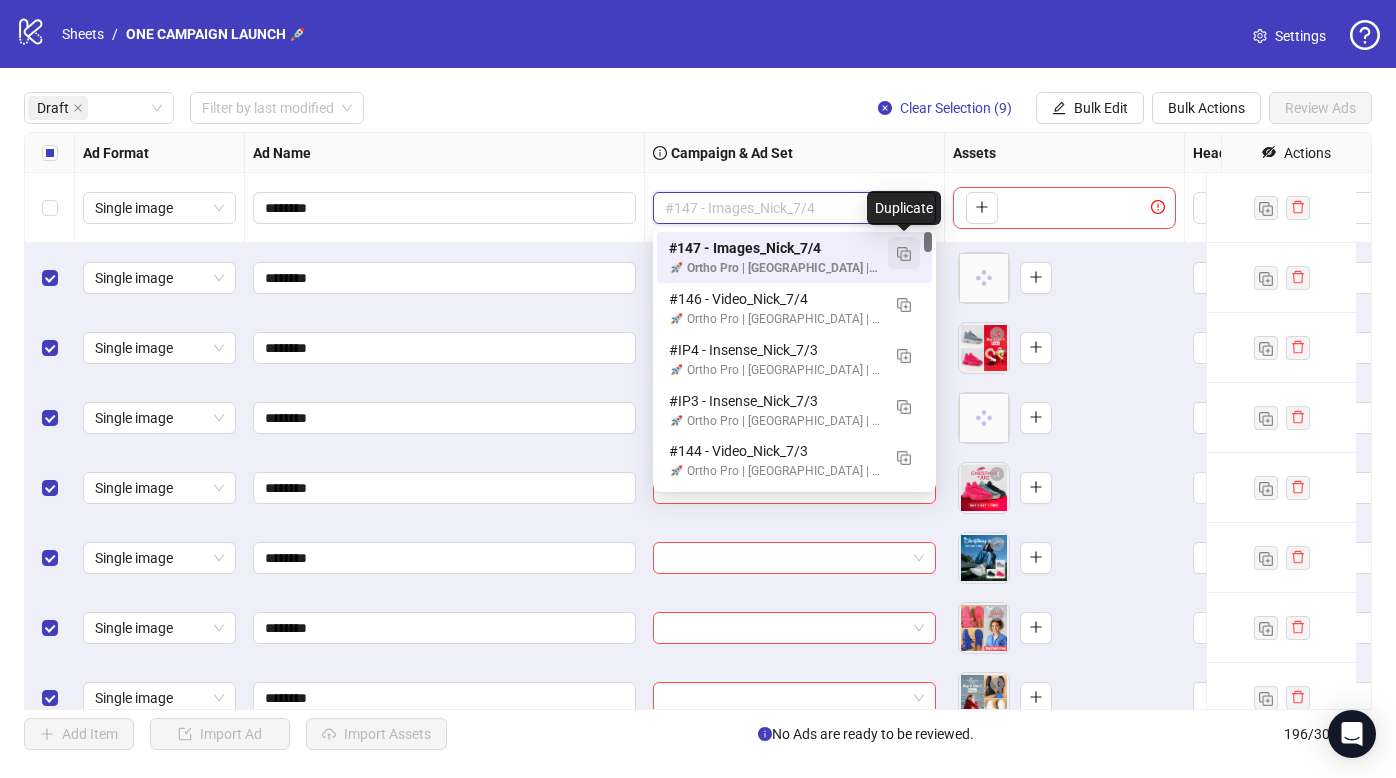click at bounding box center (904, 254) 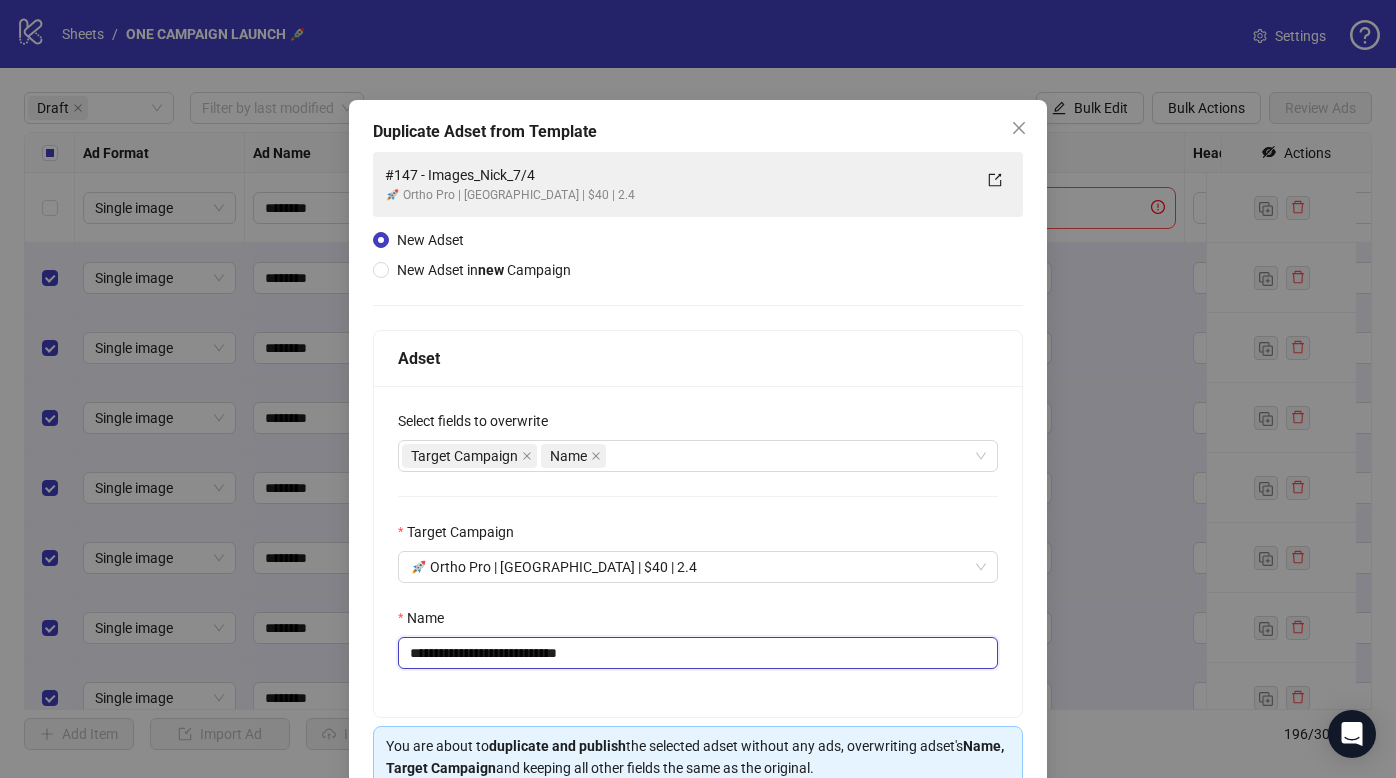 click on "**********" at bounding box center (698, 653) 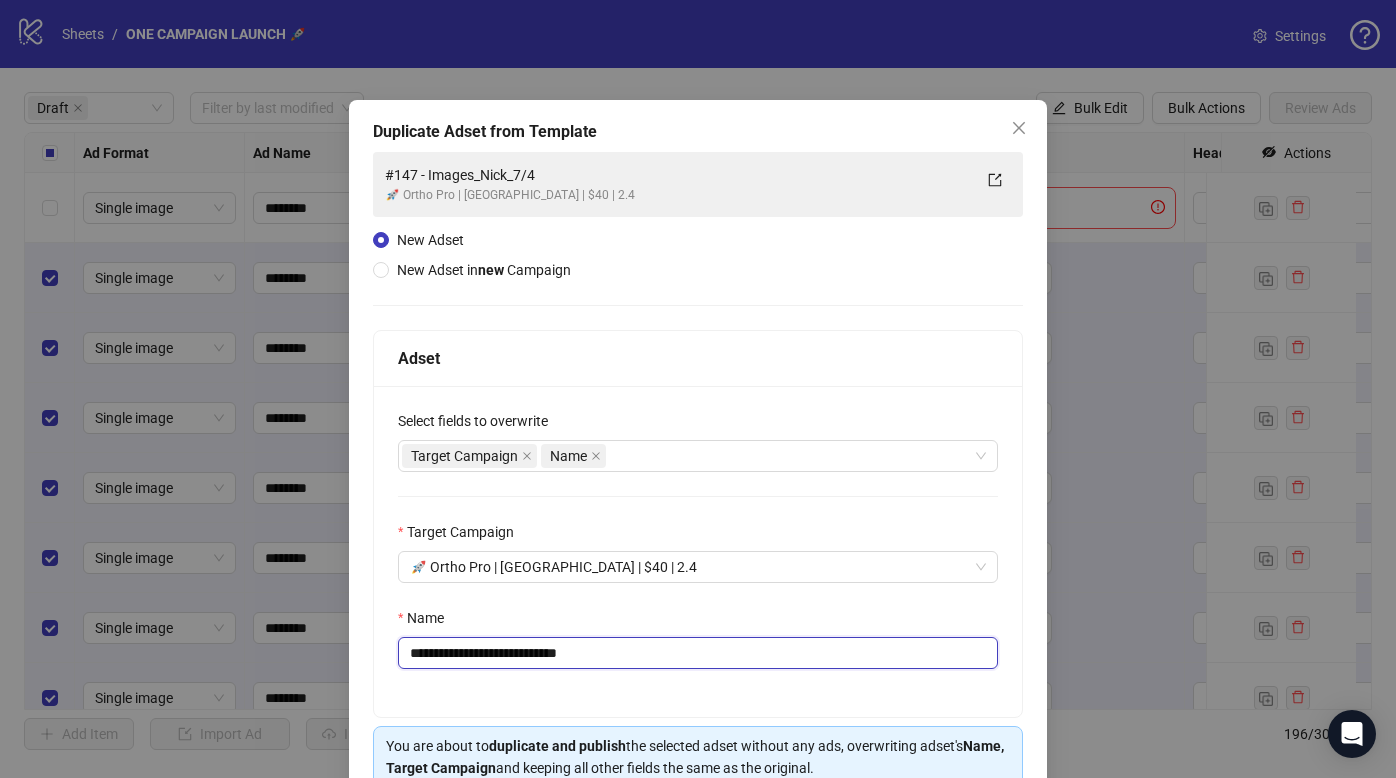 drag, startPoint x: 549, startPoint y: 658, endPoint x: 686, endPoint y: 633, distance: 139.26234 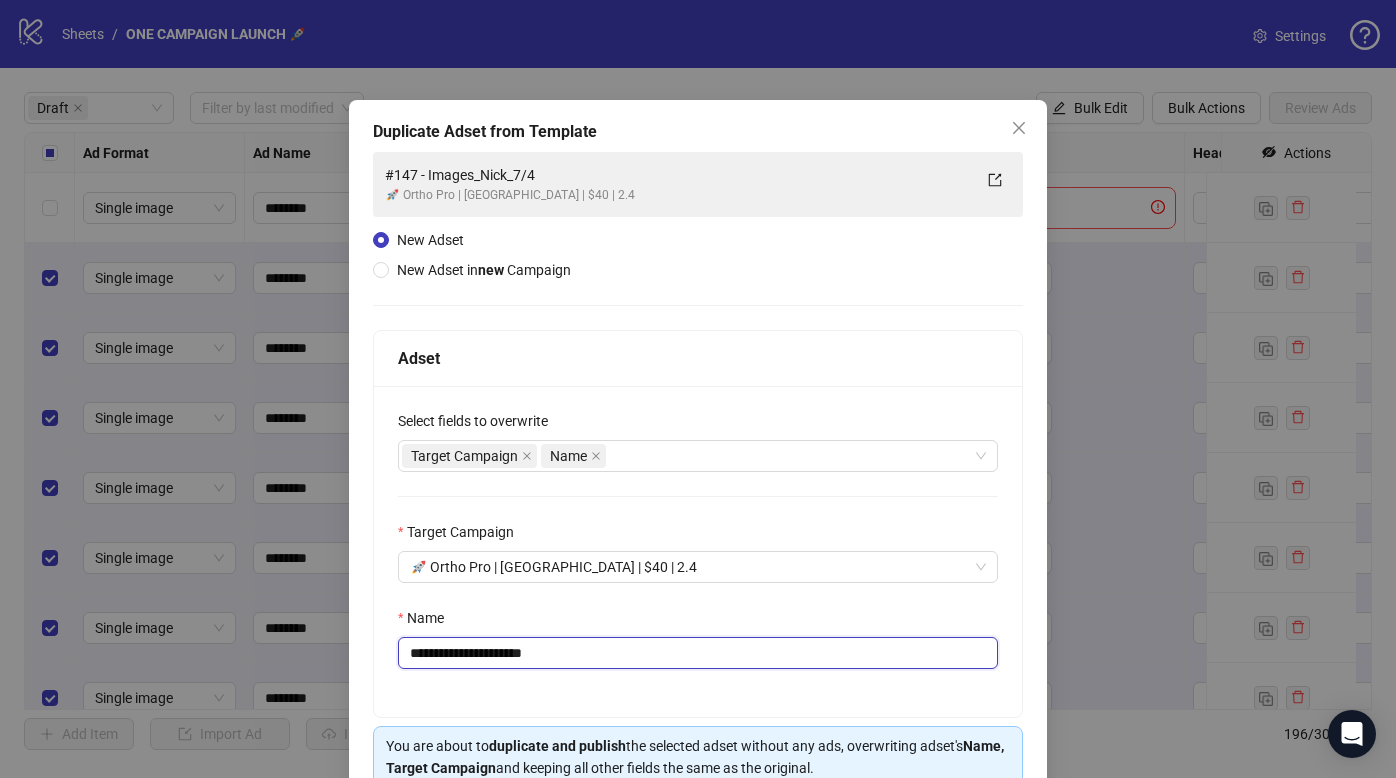 scroll, scrollTop: 98, scrollLeft: 0, axis: vertical 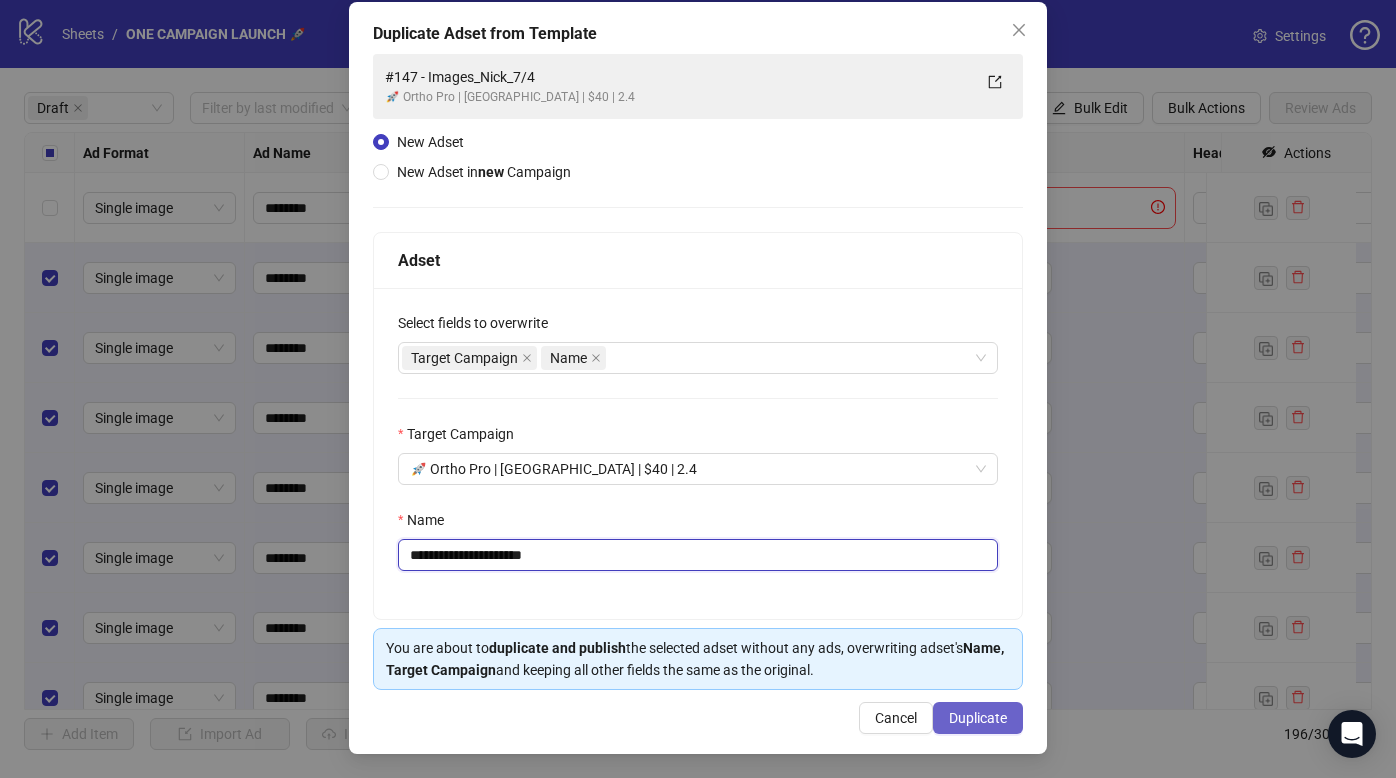 type on "**********" 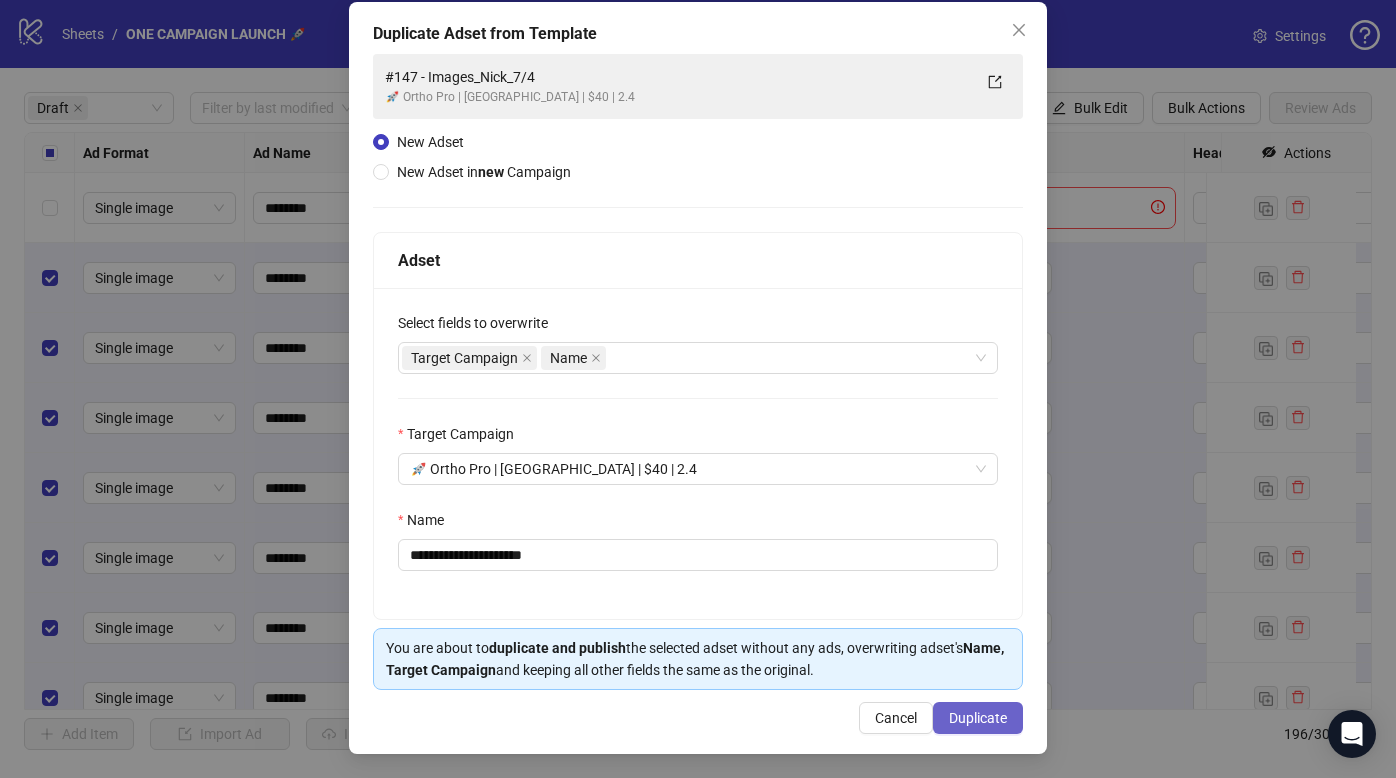 click on "Duplicate" at bounding box center (978, 718) 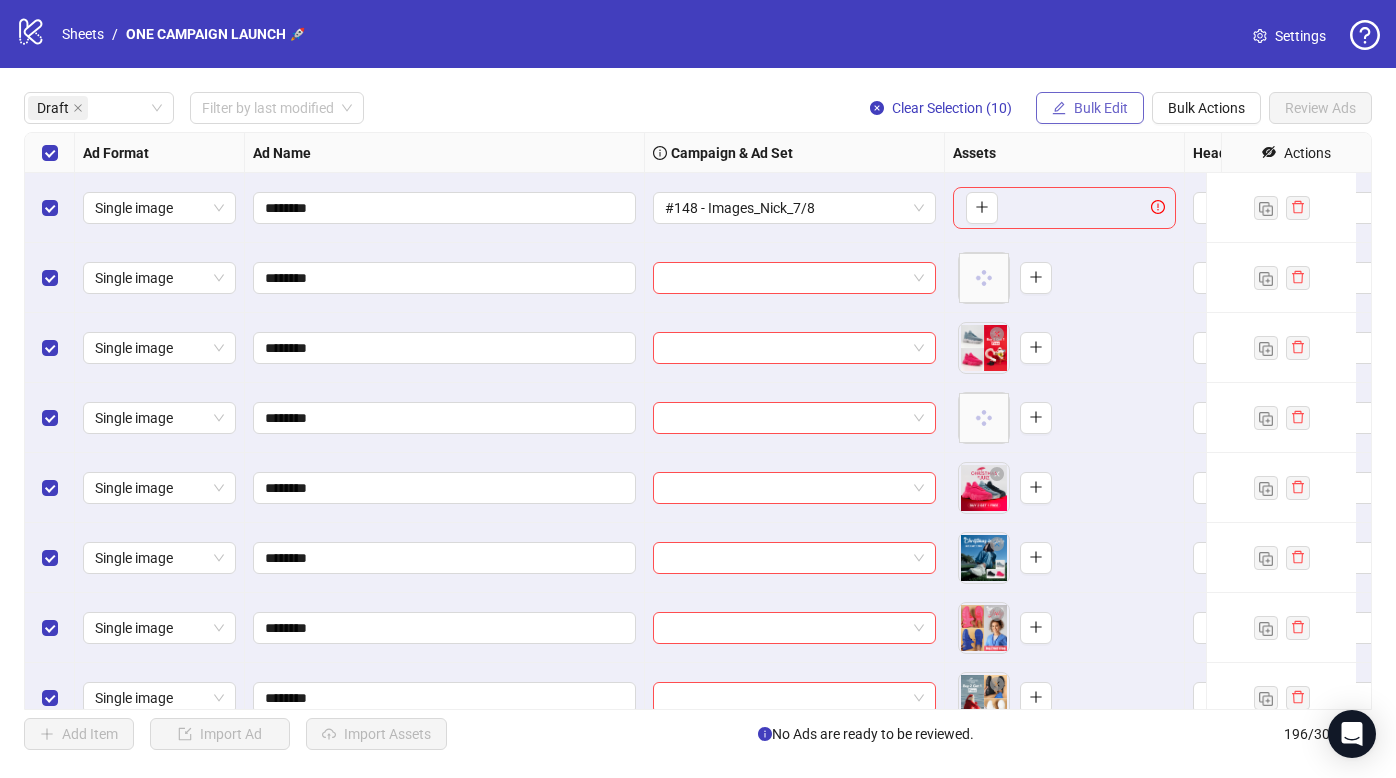 click 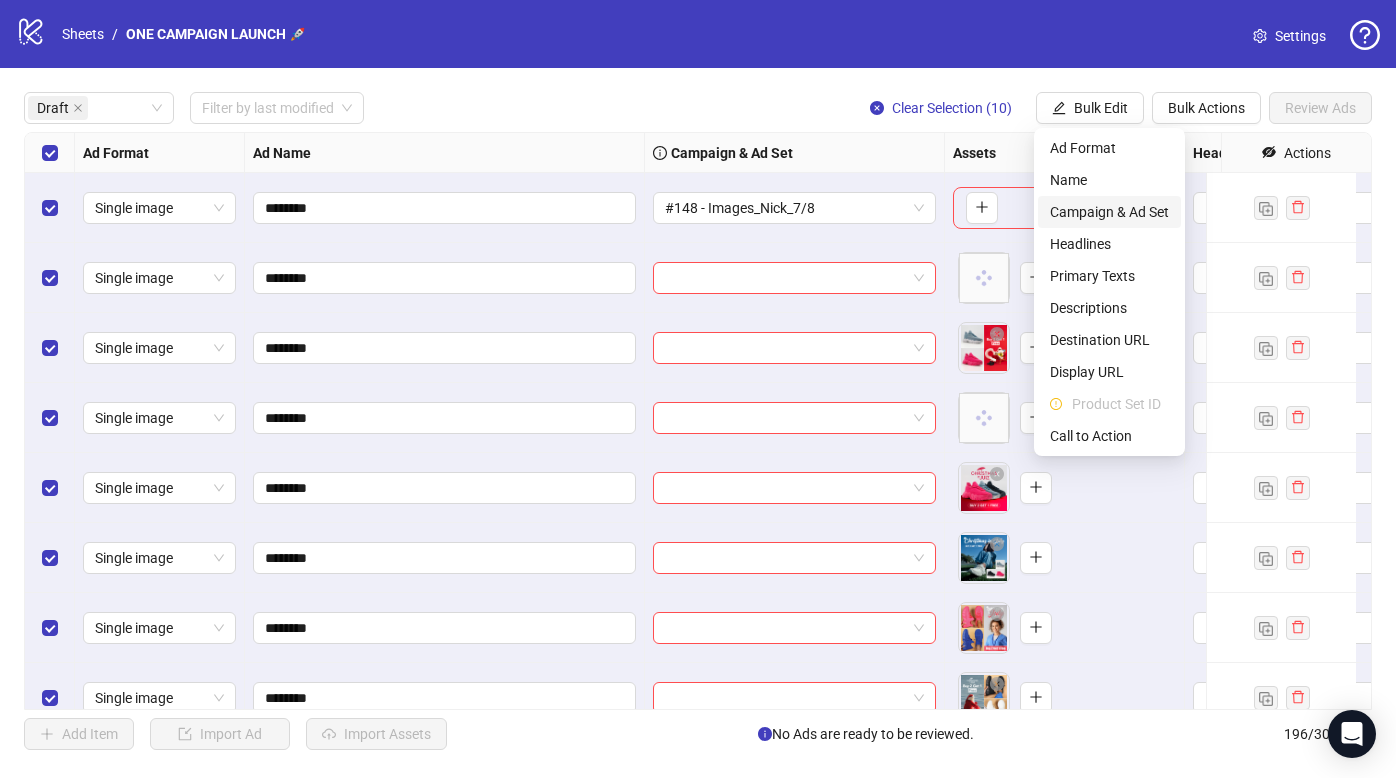 click on "Campaign & Ad Set" at bounding box center (1109, 212) 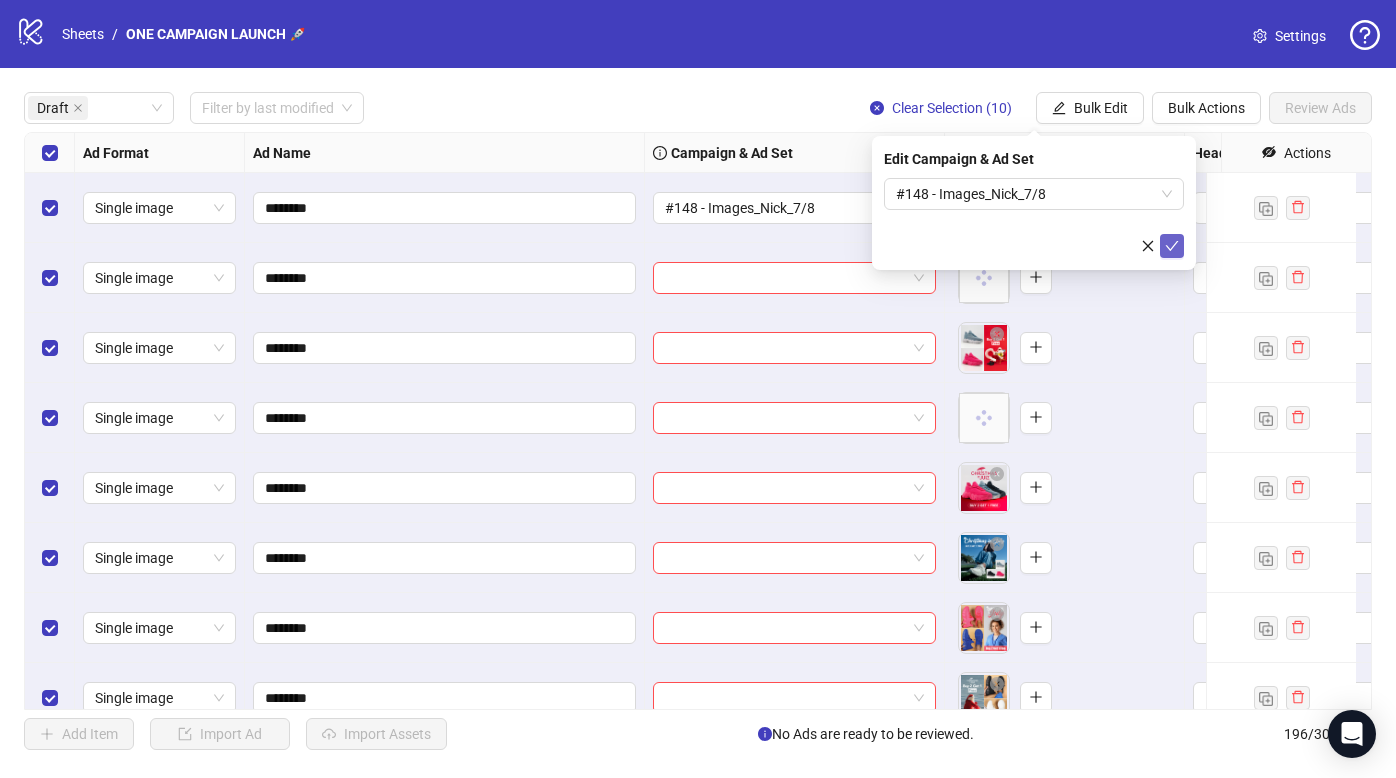 click at bounding box center (1172, 246) 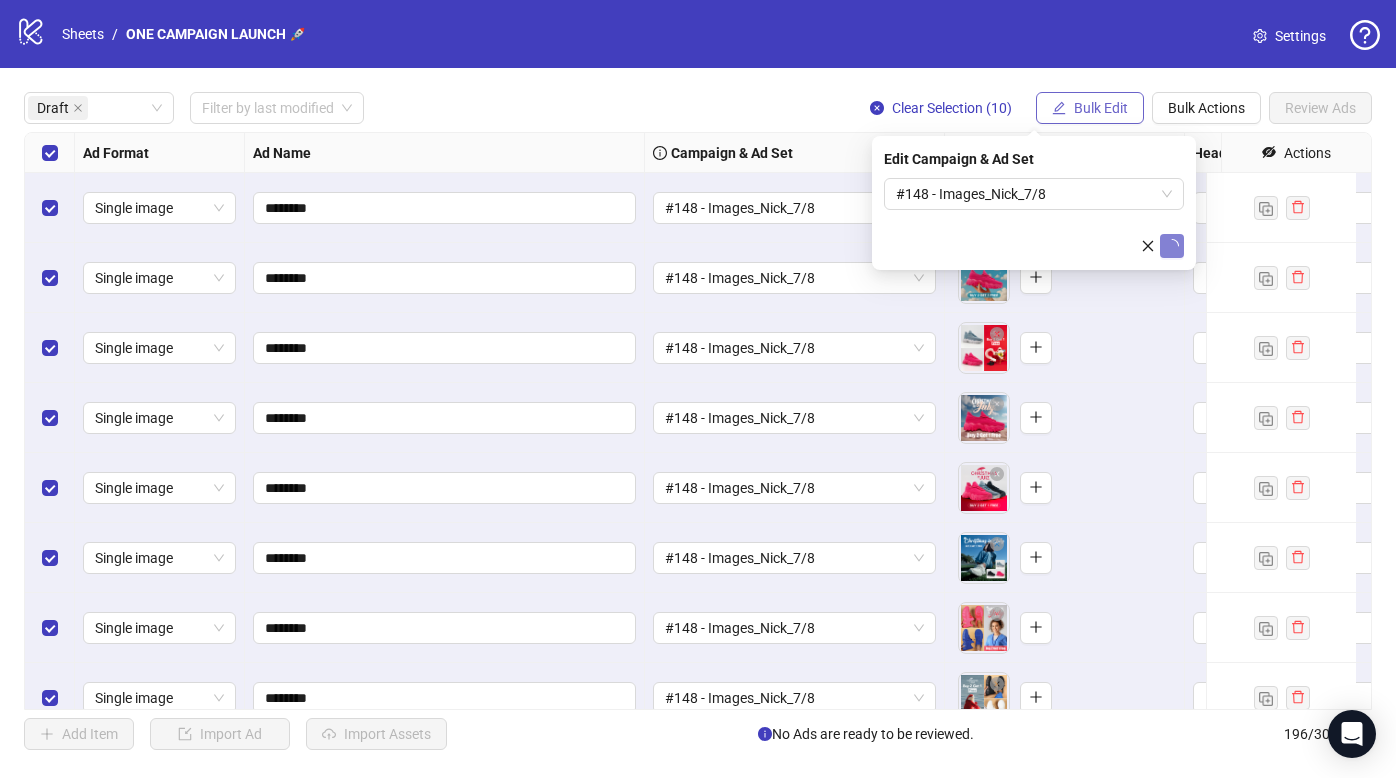 click on "Bulk Edit" at bounding box center (1101, 108) 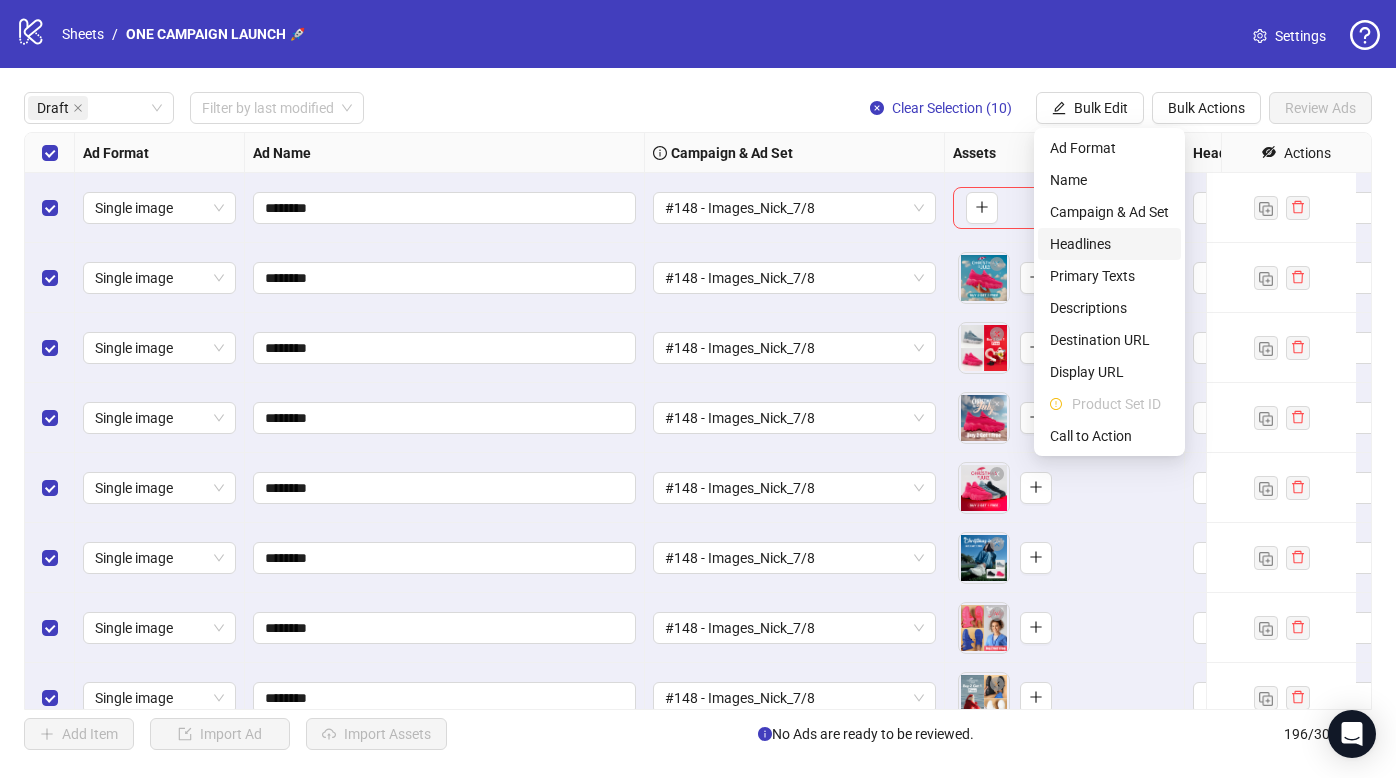 click on "Headlines" at bounding box center (1109, 244) 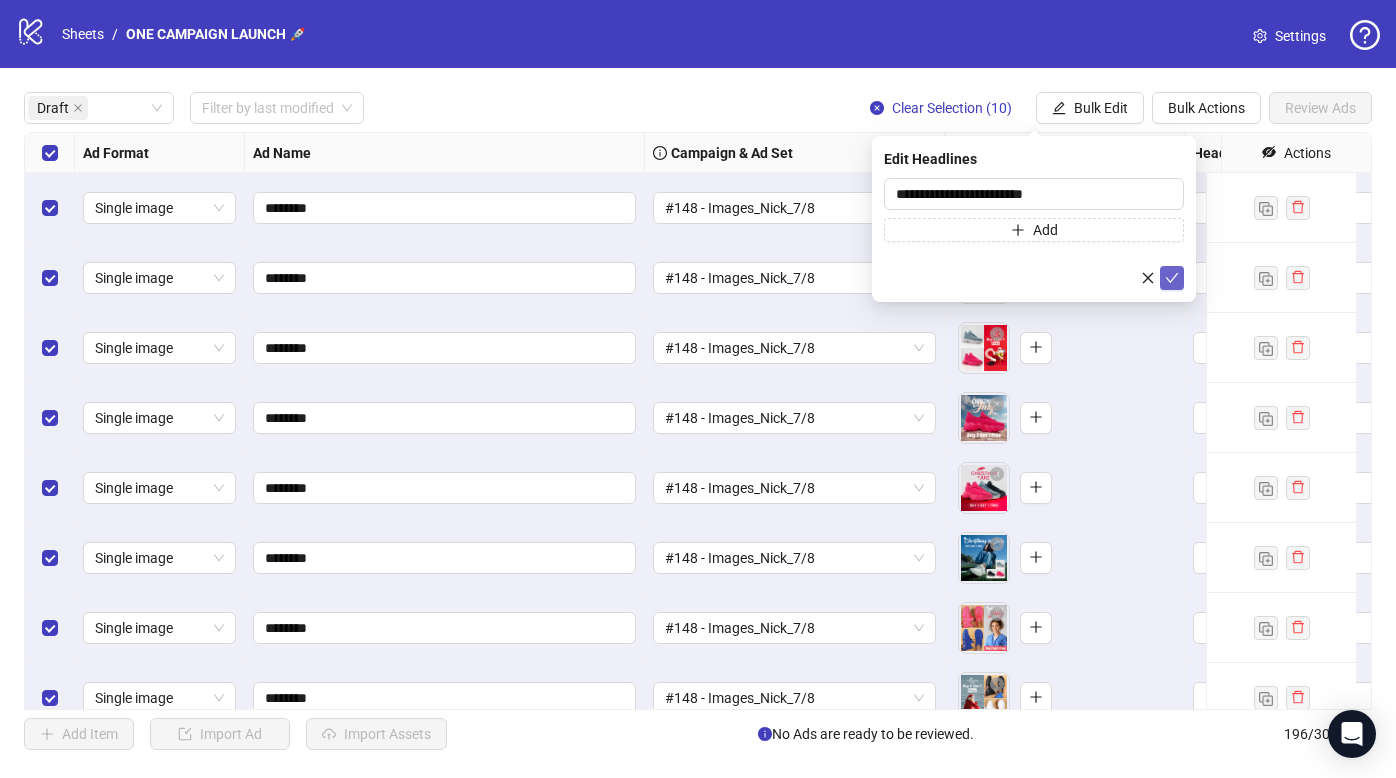 click at bounding box center (1172, 278) 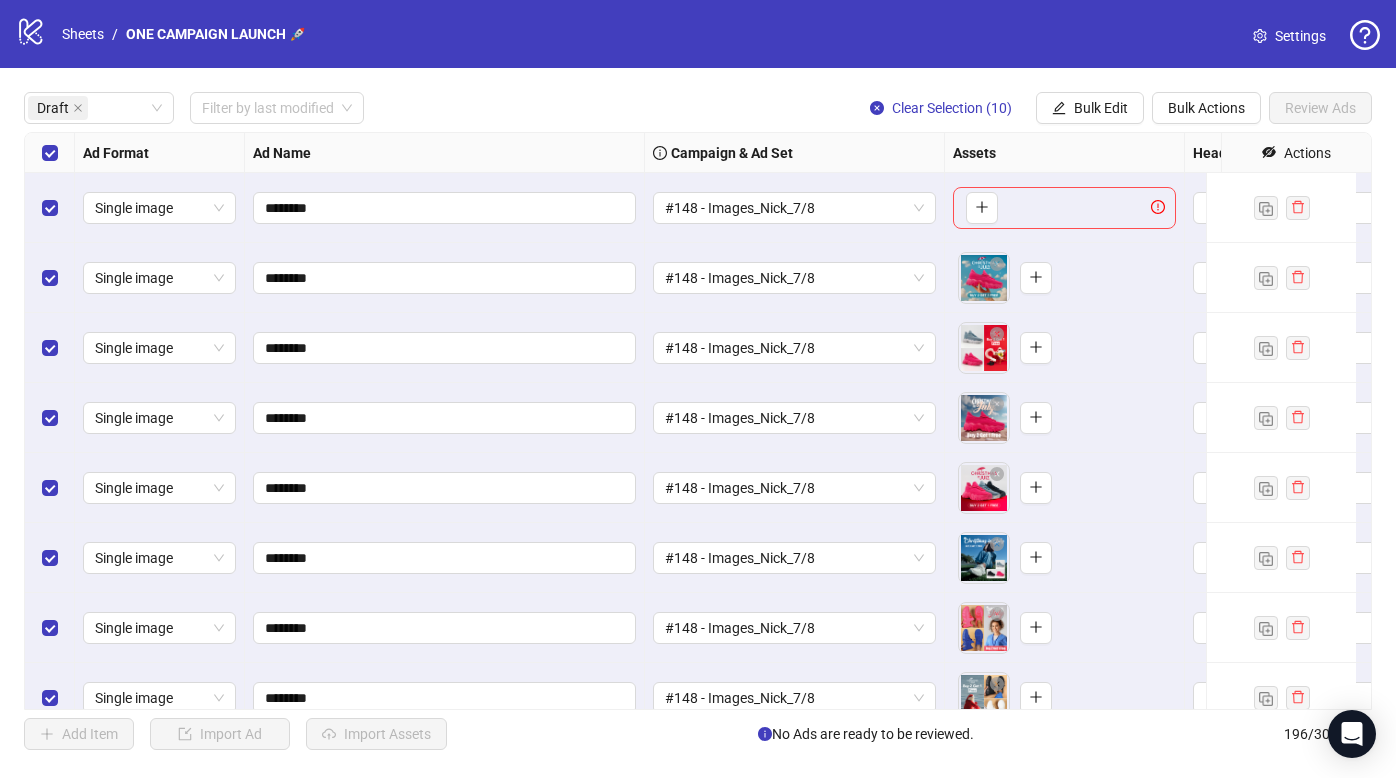 drag, startPoint x: 1096, startPoint y: 104, endPoint x: 1108, endPoint y: 130, distance: 28.635643 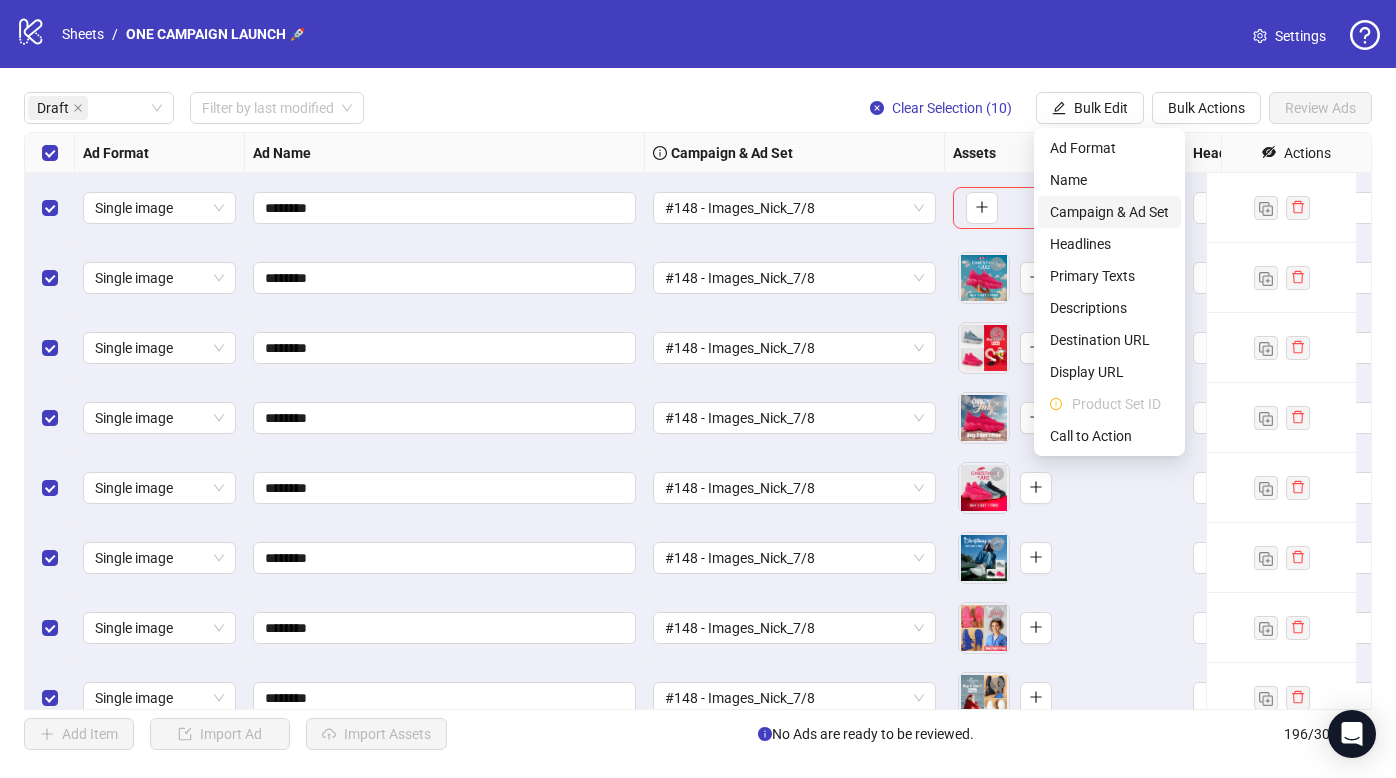 click on "Campaign & Ad Set" at bounding box center [1109, 212] 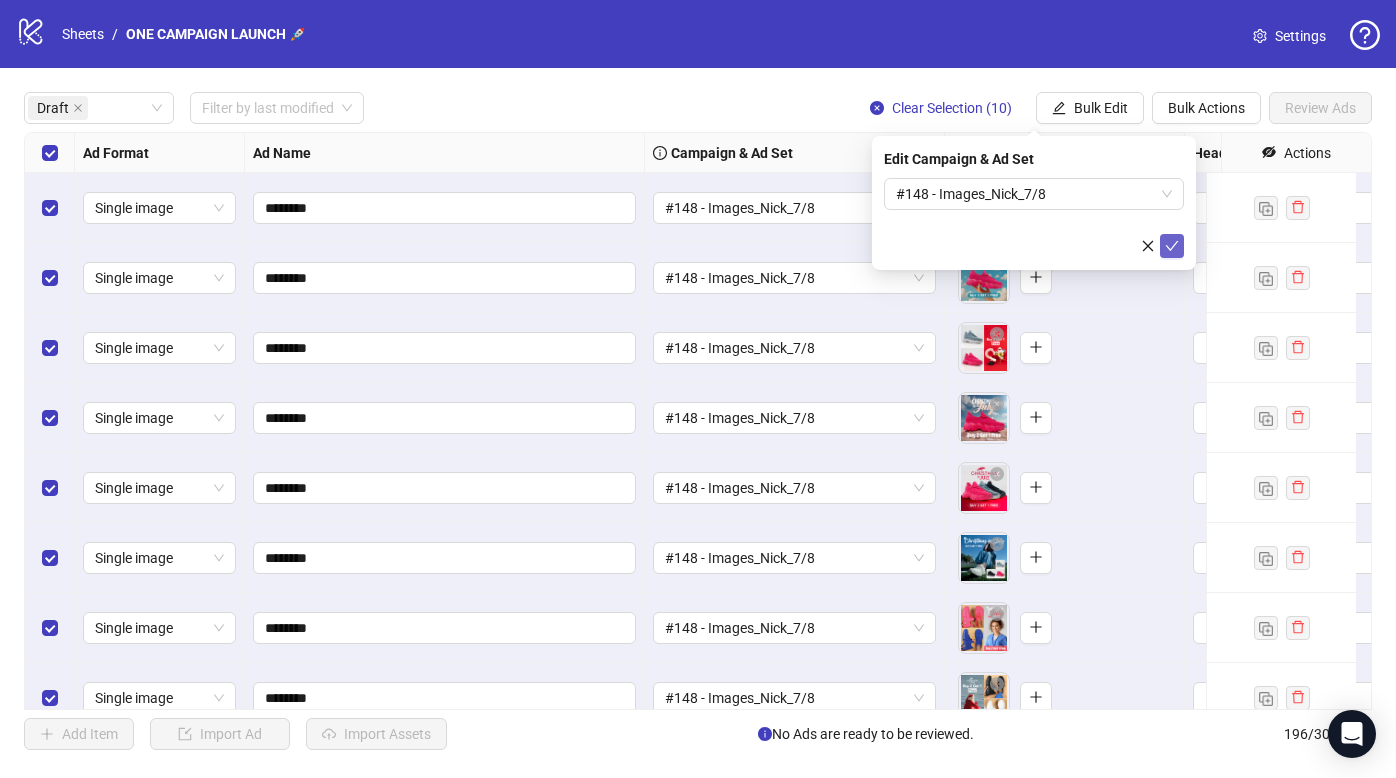 click 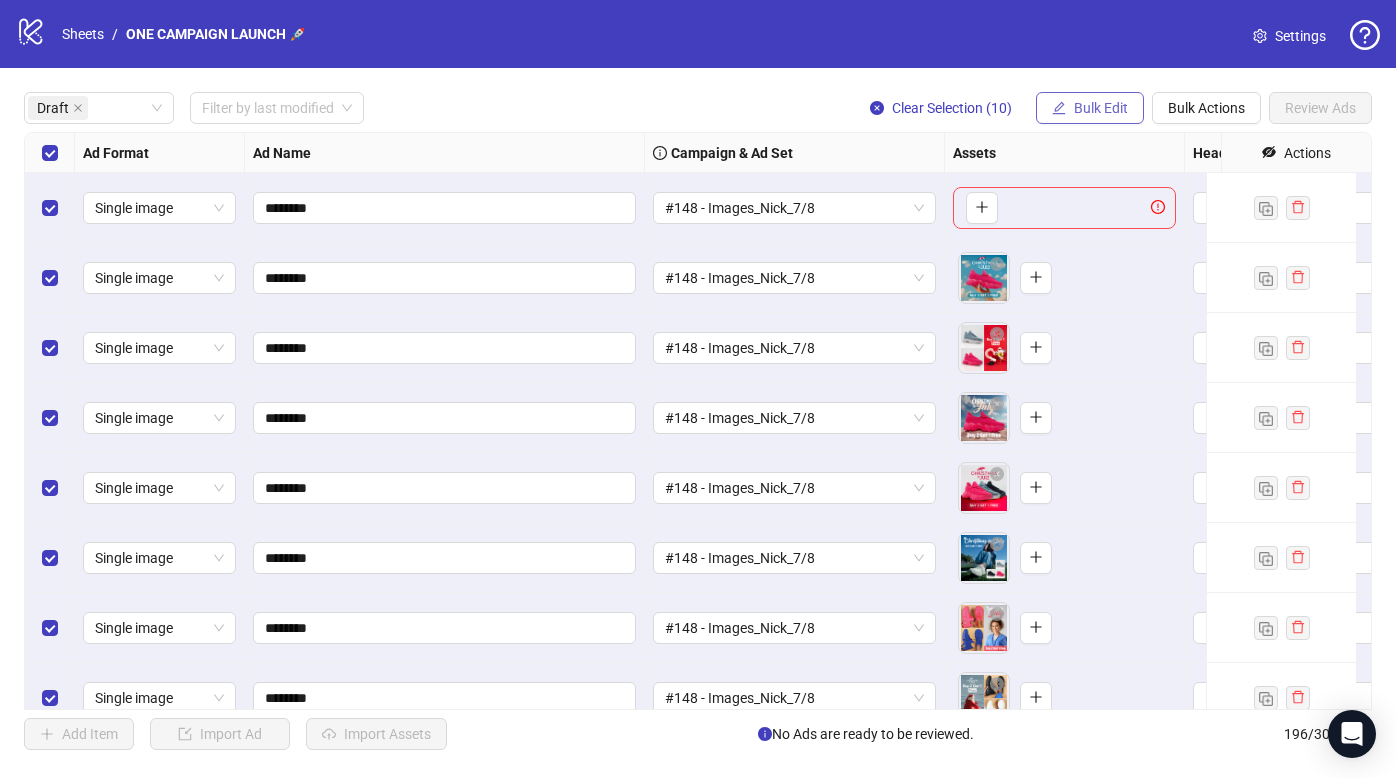 click on "Bulk Edit" at bounding box center (1101, 108) 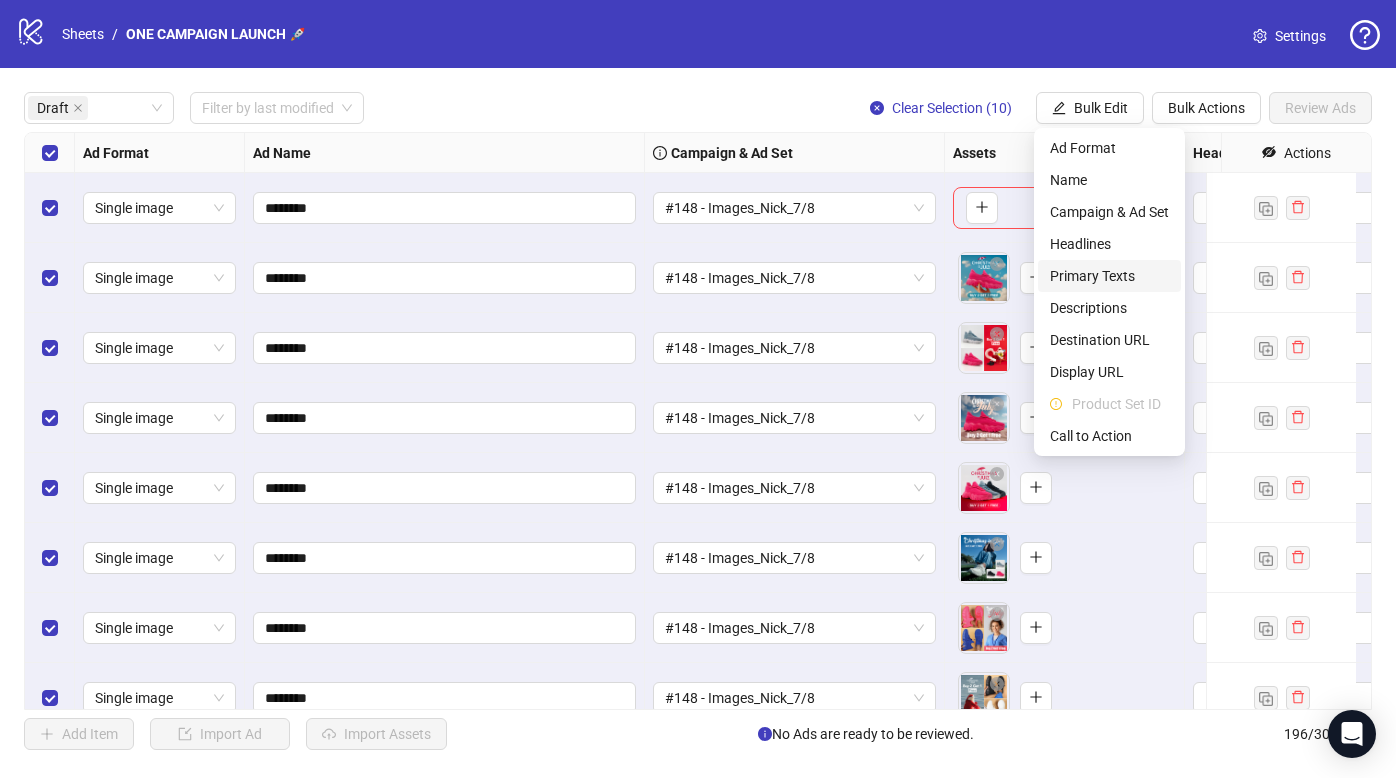 click on "Primary Texts" at bounding box center [1109, 276] 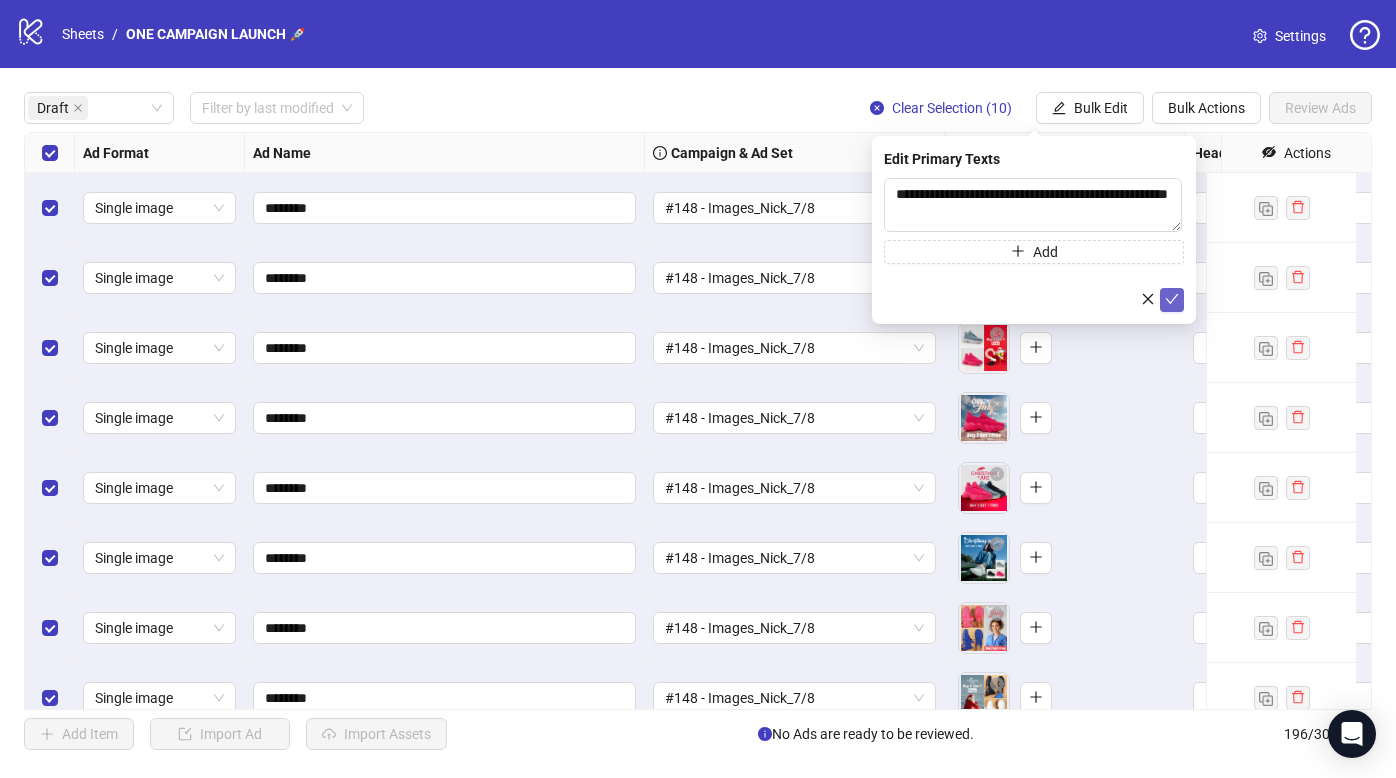 click 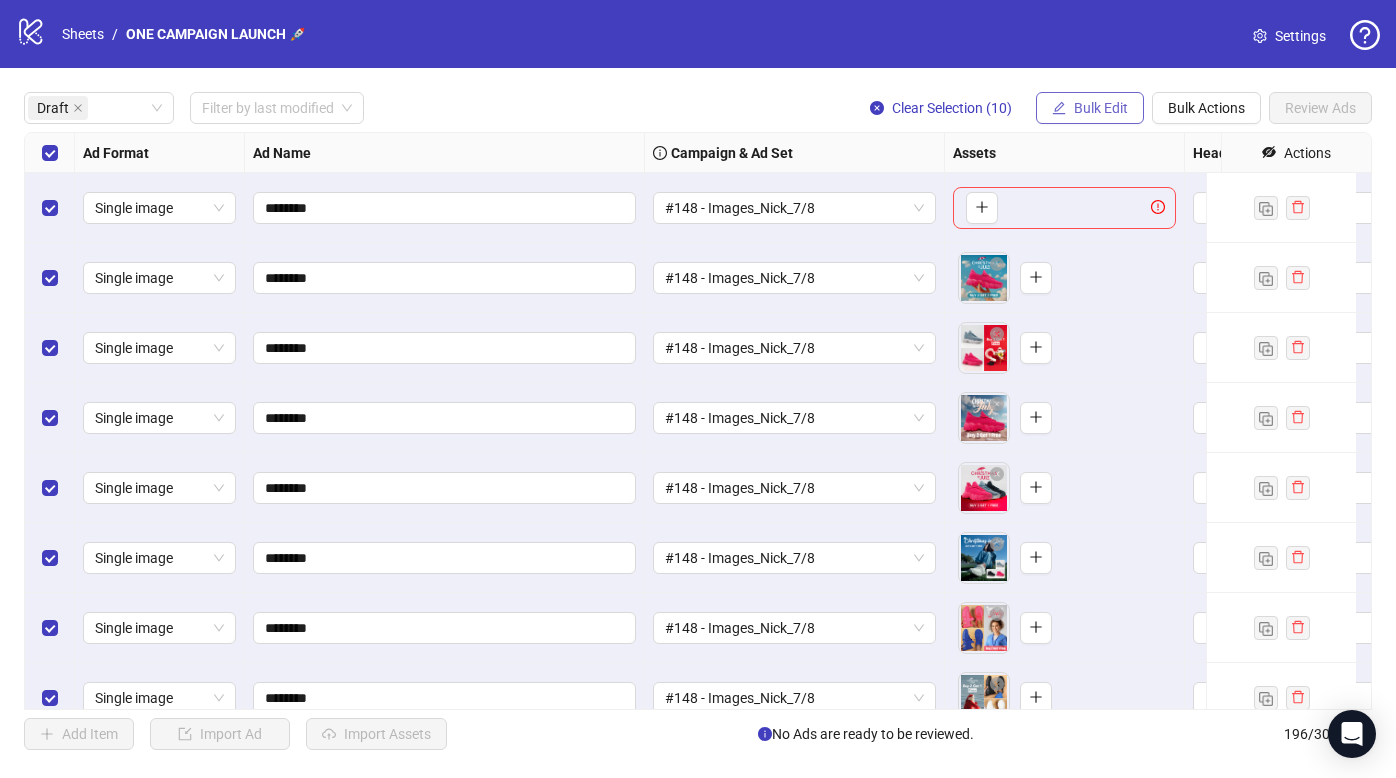 click on "Bulk Edit" at bounding box center (1101, 108) 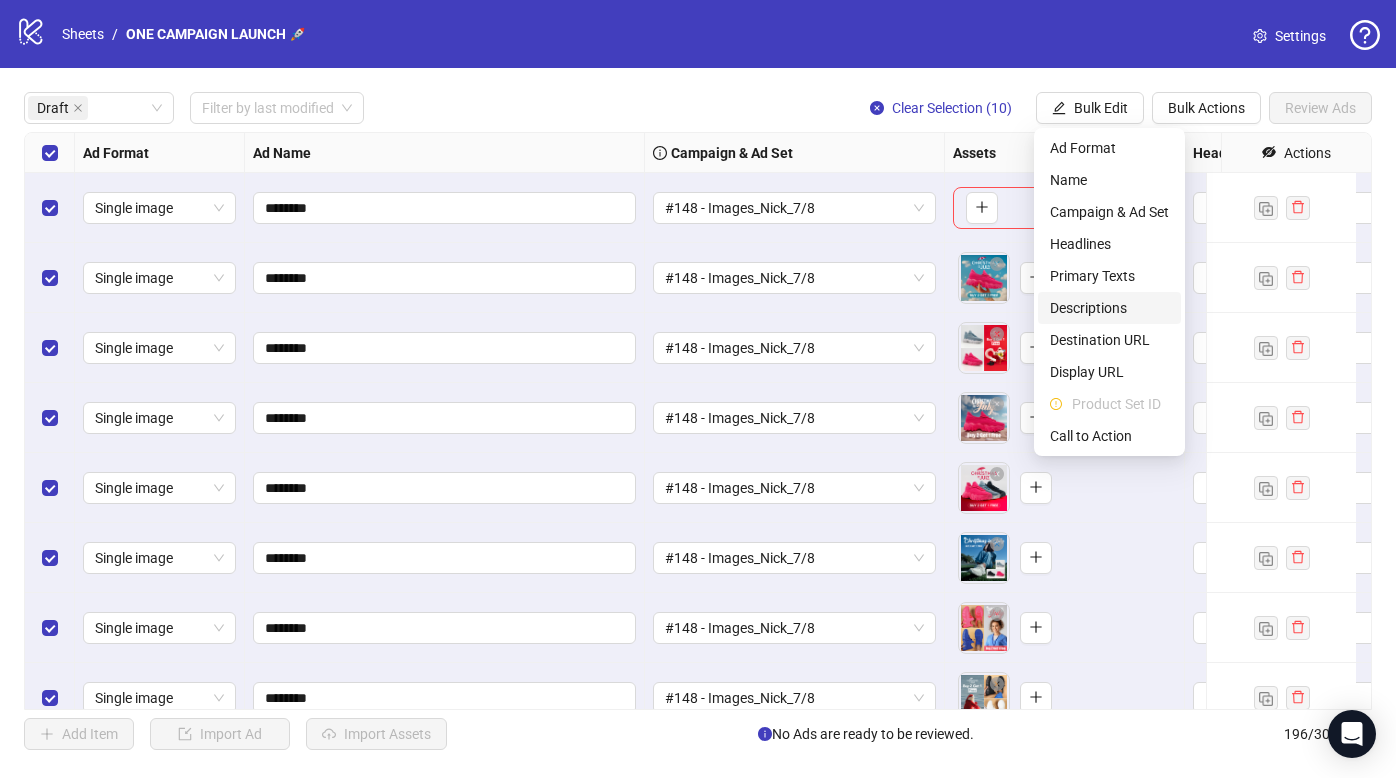 click on "Descriptions" at bounding box center [1109, 308] 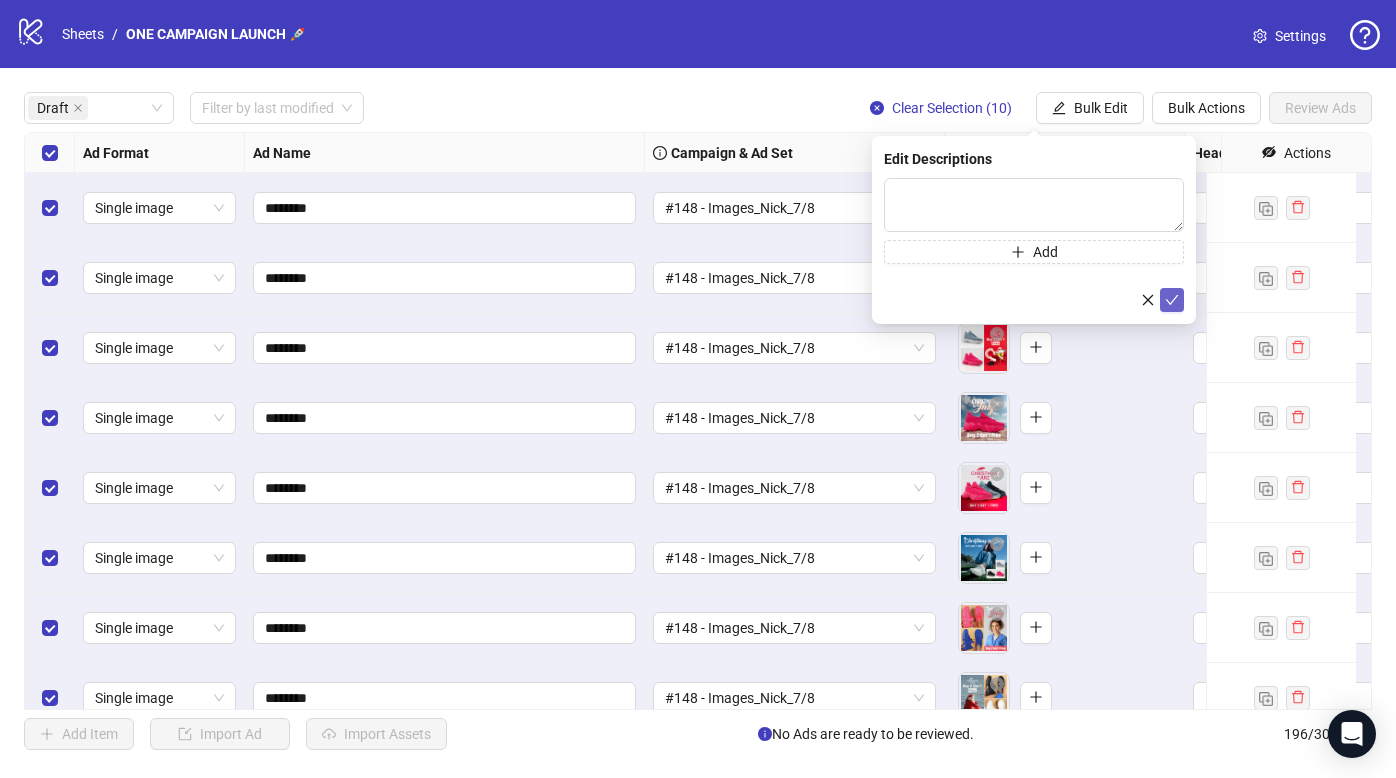 click at bounding box center [1172, 300] 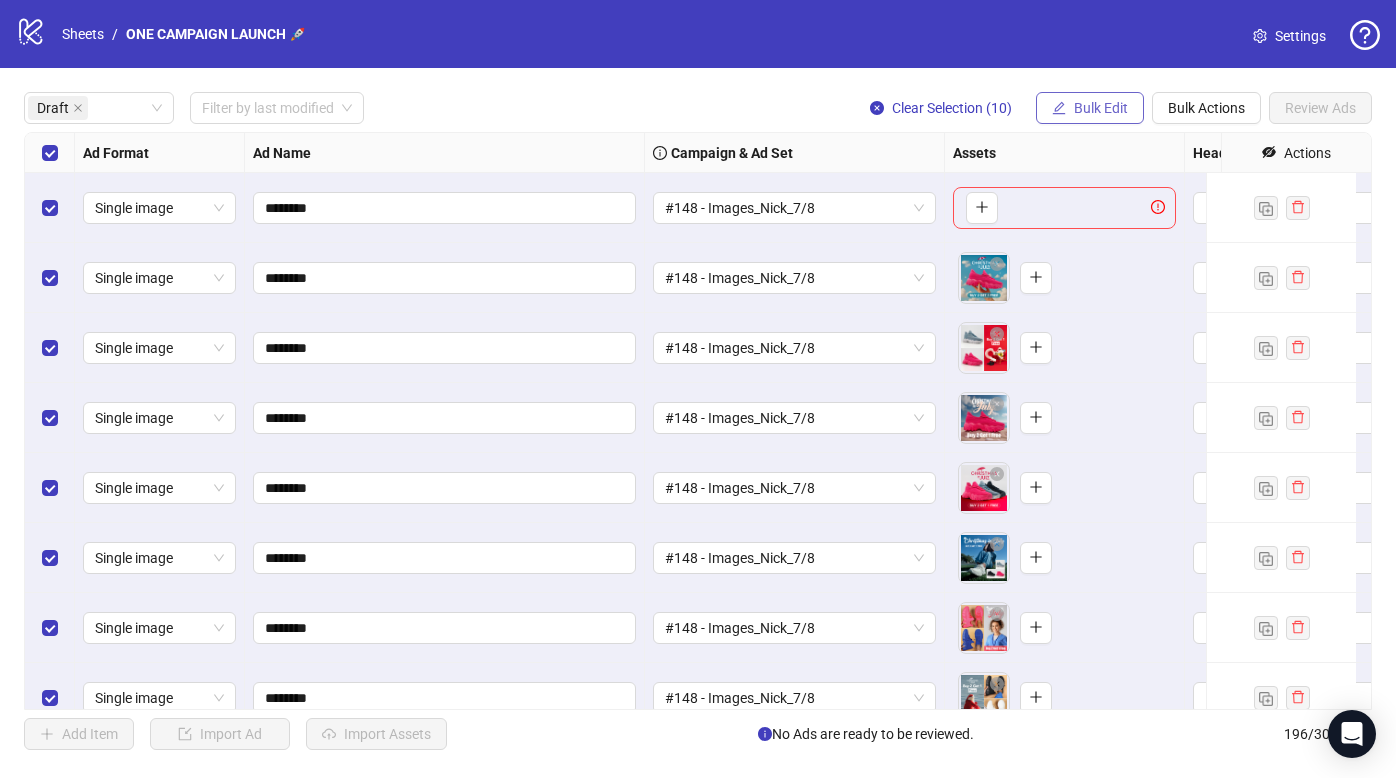 click on "Bulk Edit" at bounding box center [1090, 108] 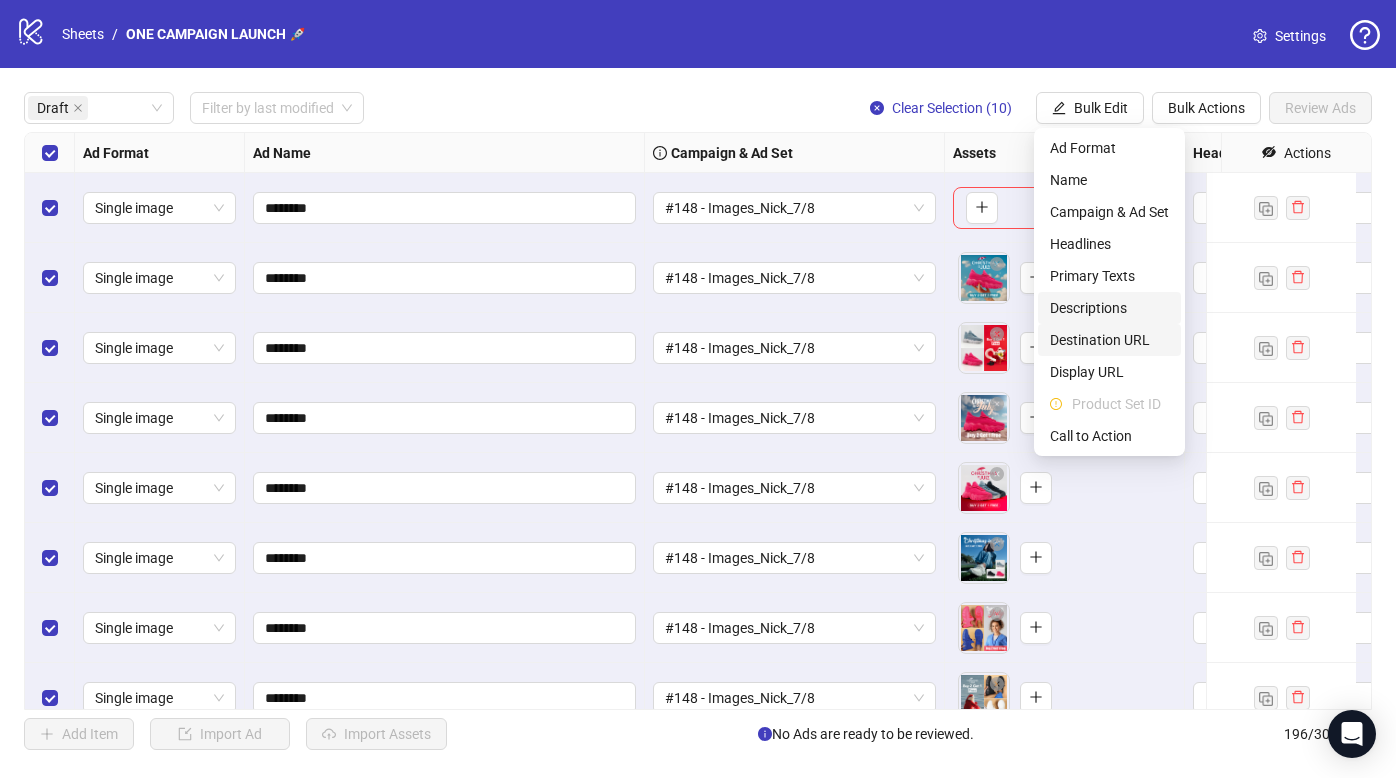 click on "Destination URL" at bounding box center (1109, 340) 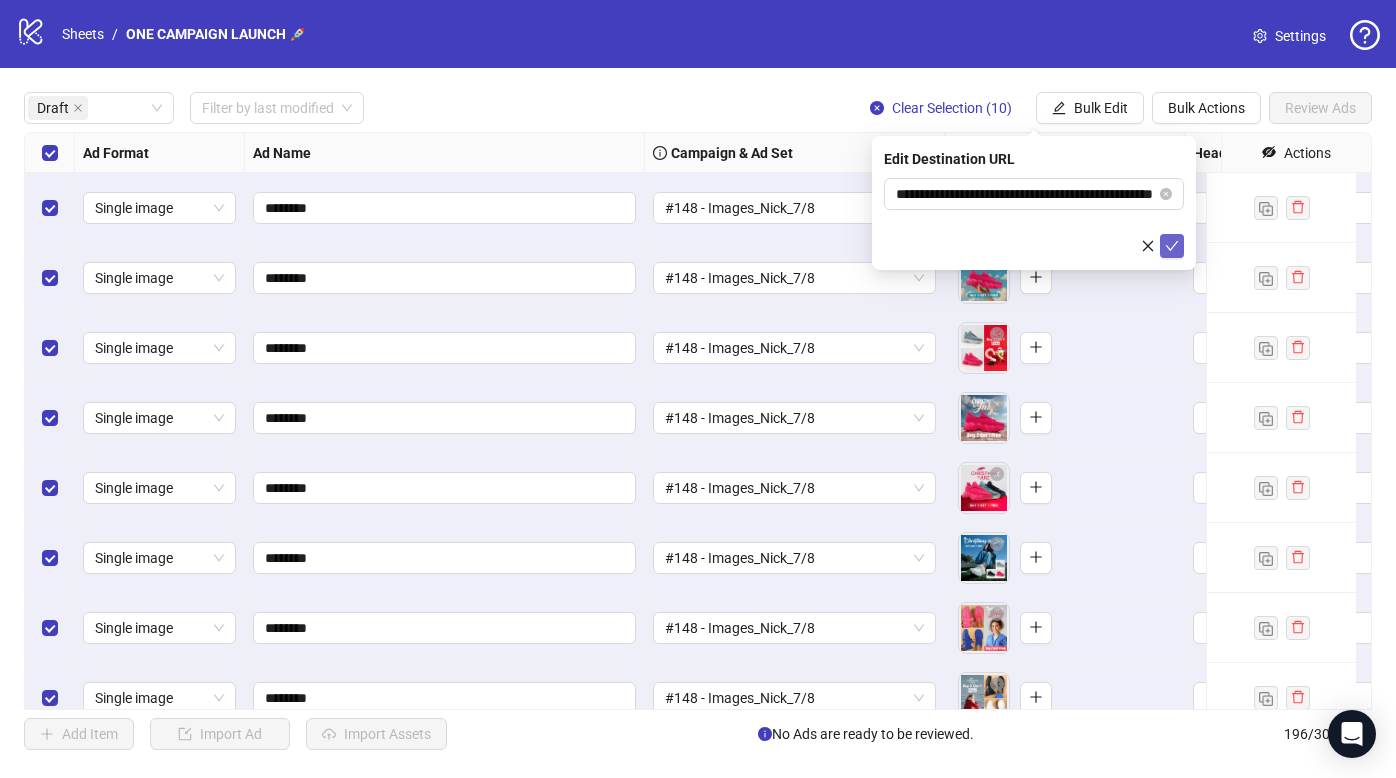 click 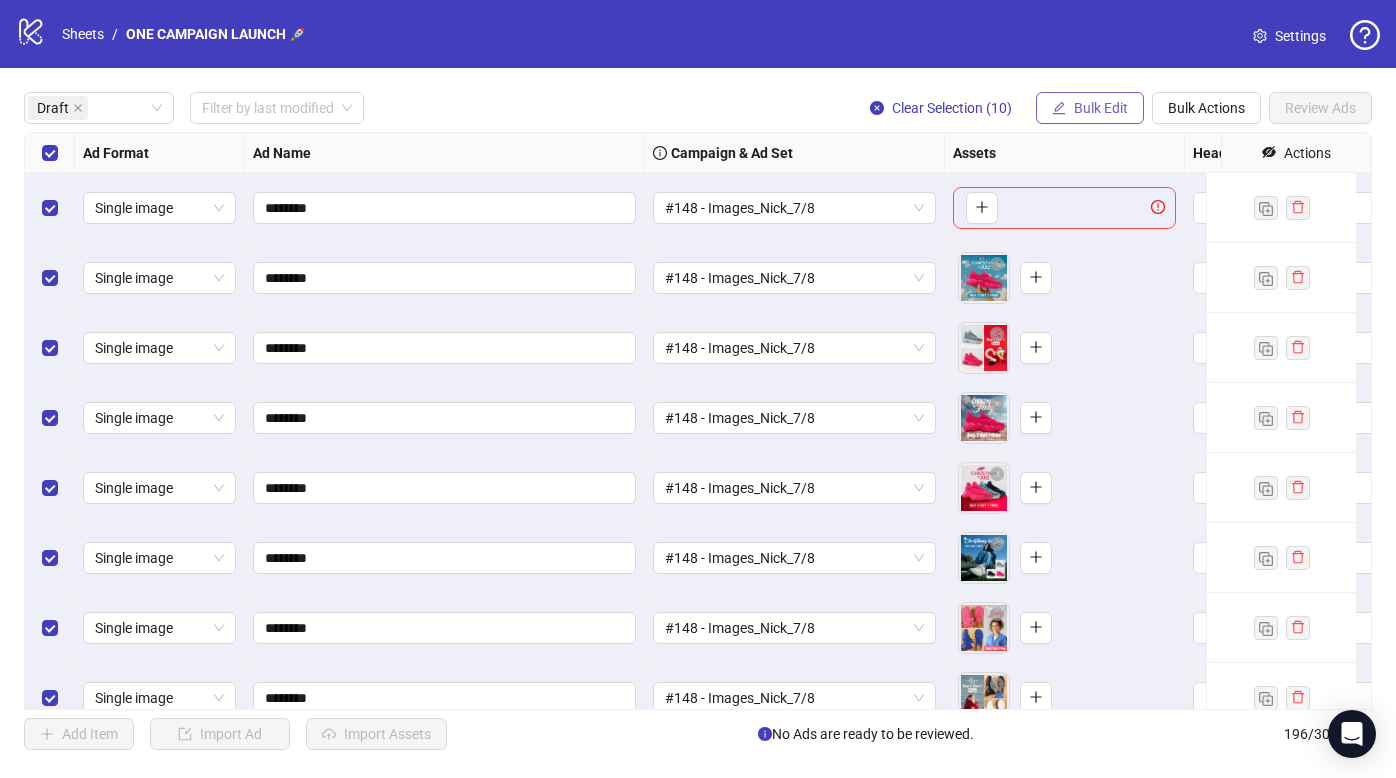 click on "Bulk Edit" at bounding box center [1101, 108] 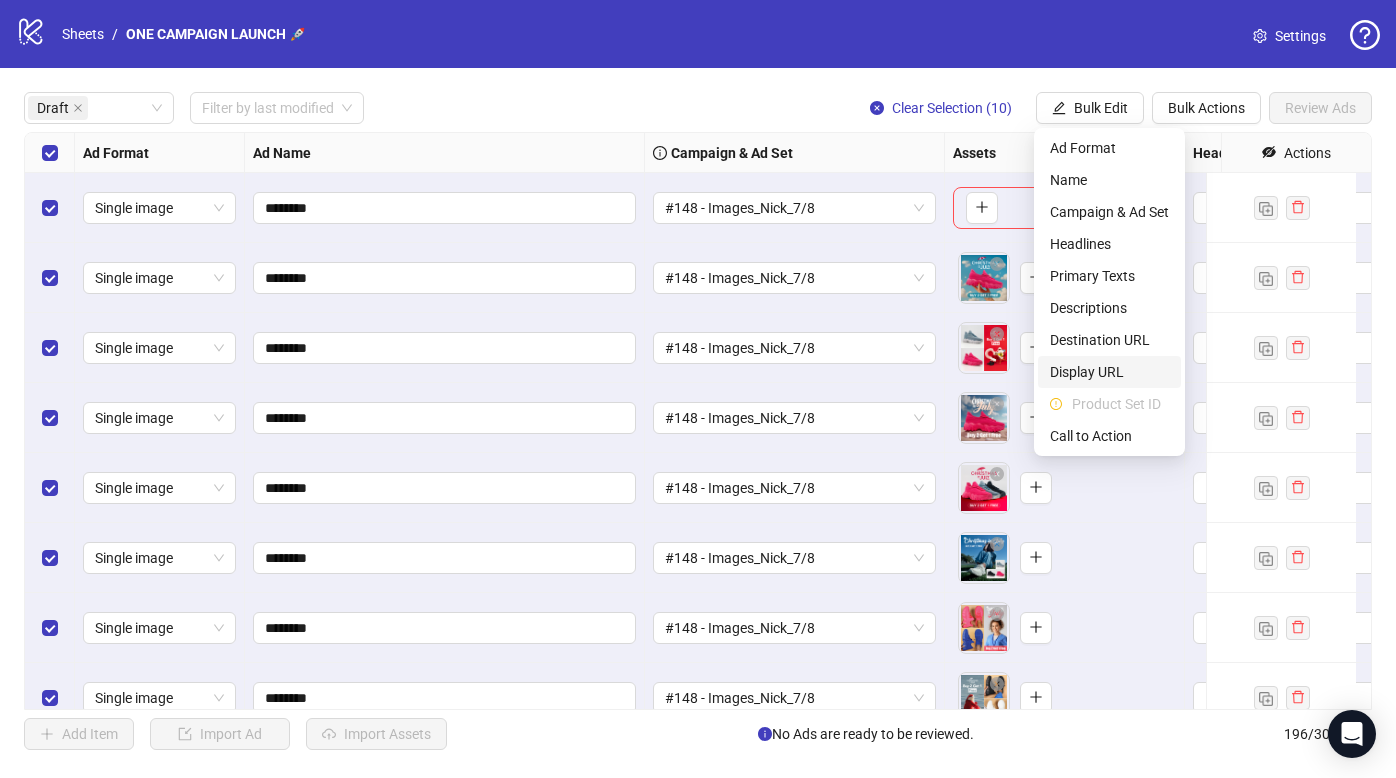 click on "Display URL" at bounding box center (1109, 372) 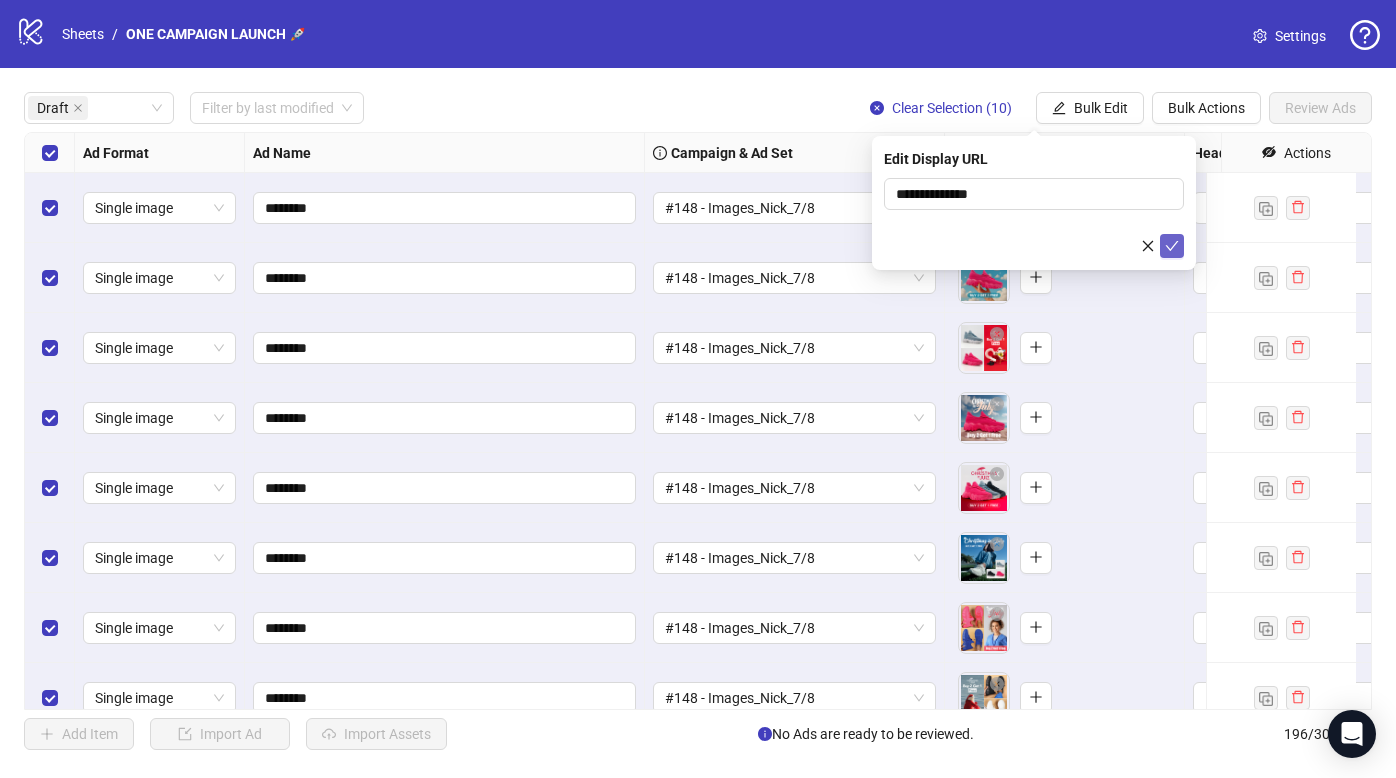 click 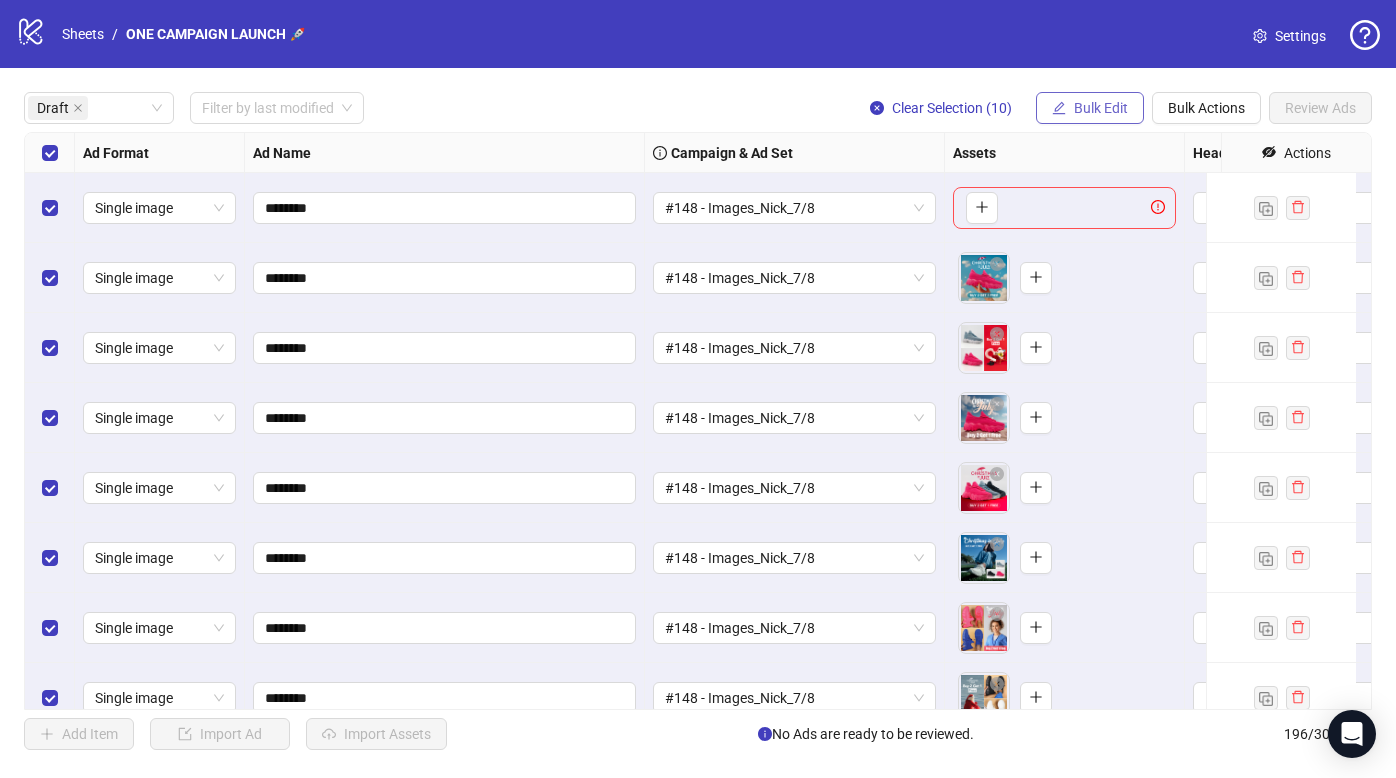 drag, startPoint x: 1087, startPoint y: 102, endPoint x: 1087, endPoint y: 117, distance: 15 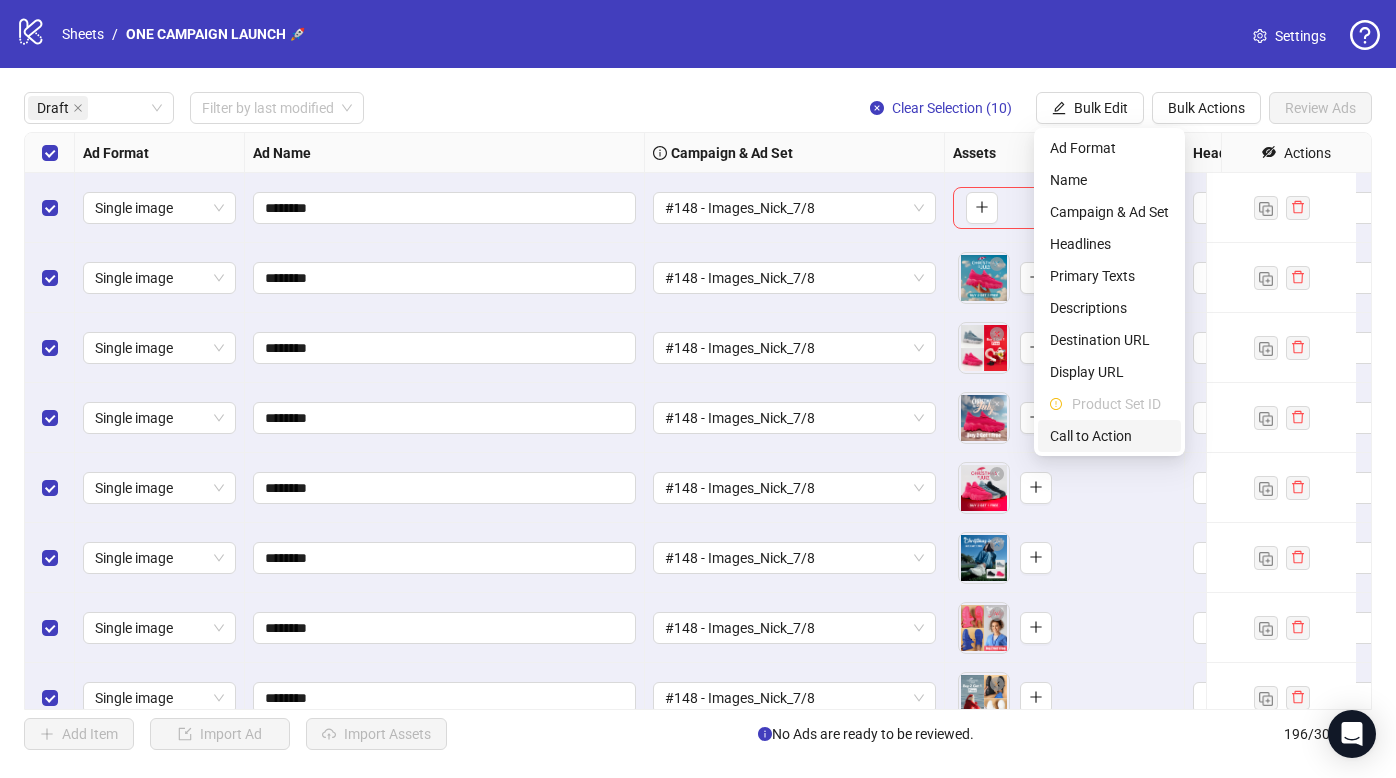 click on "Call to Action" at bounding box center (1109, 436) 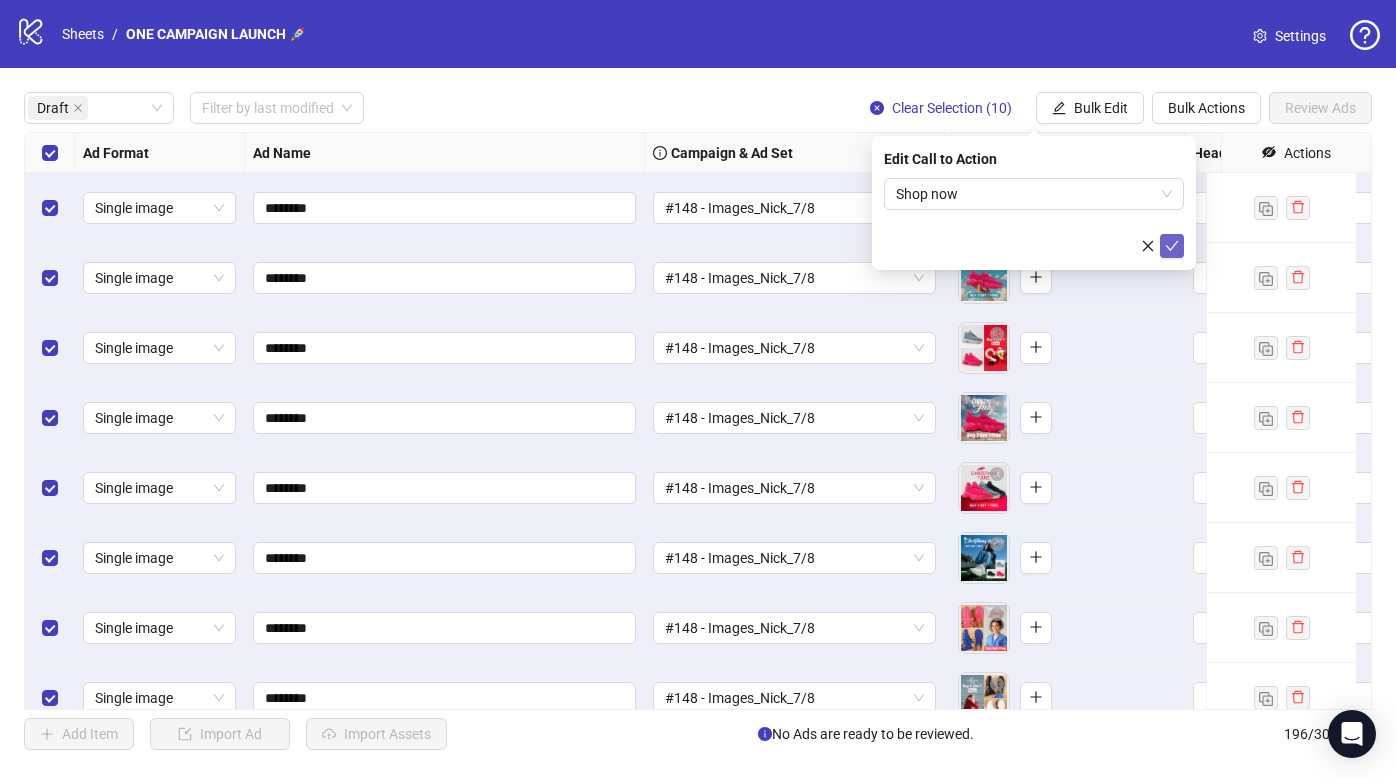 click 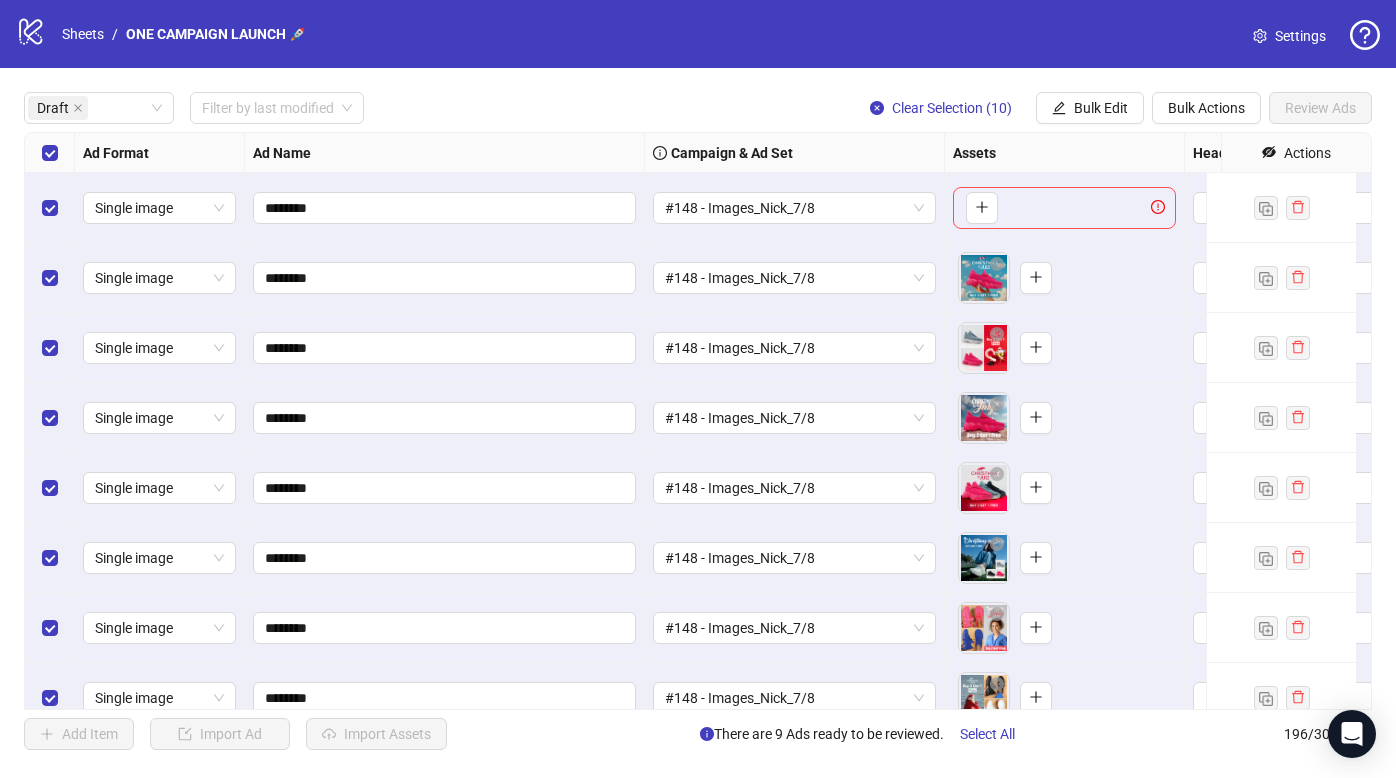 click at bounding box center (50, 208) 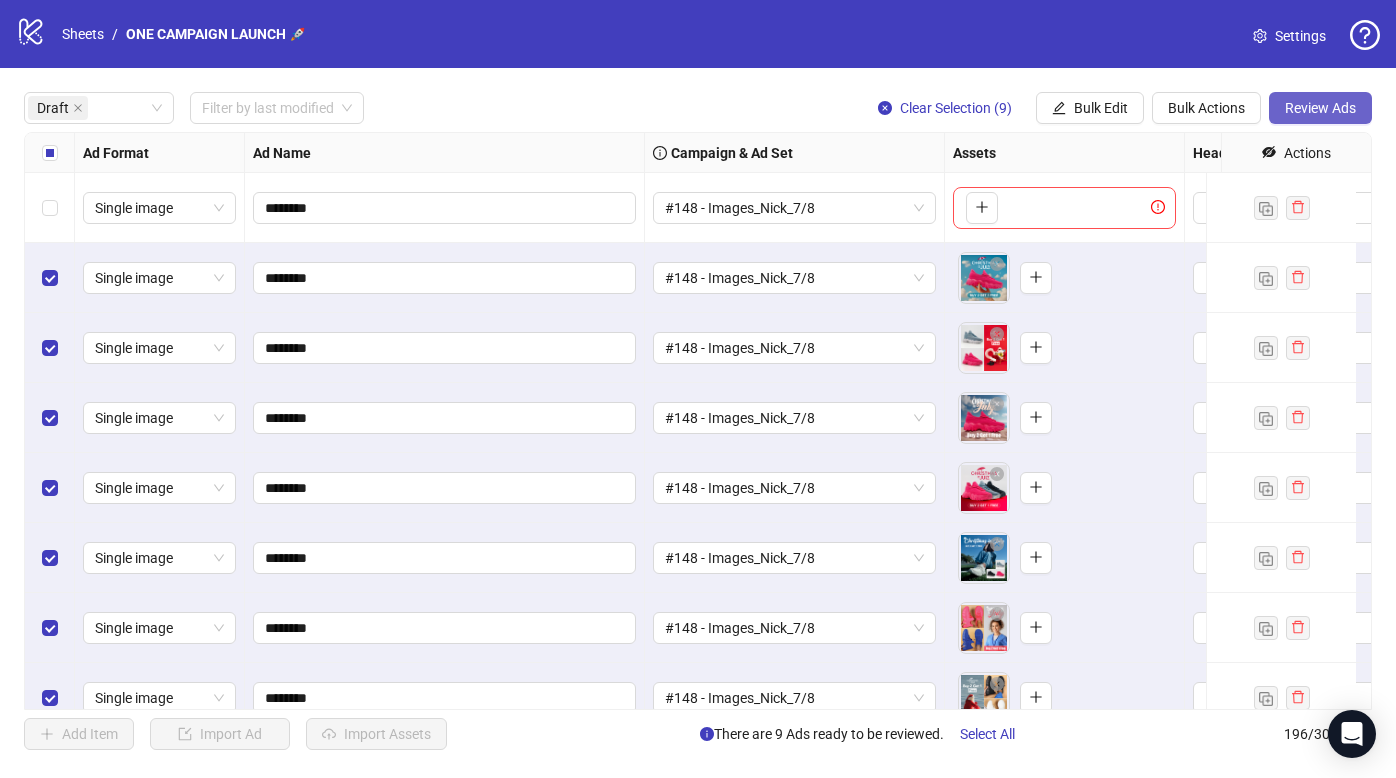 click on "Review Ads" at bounding box center (1320, 108) 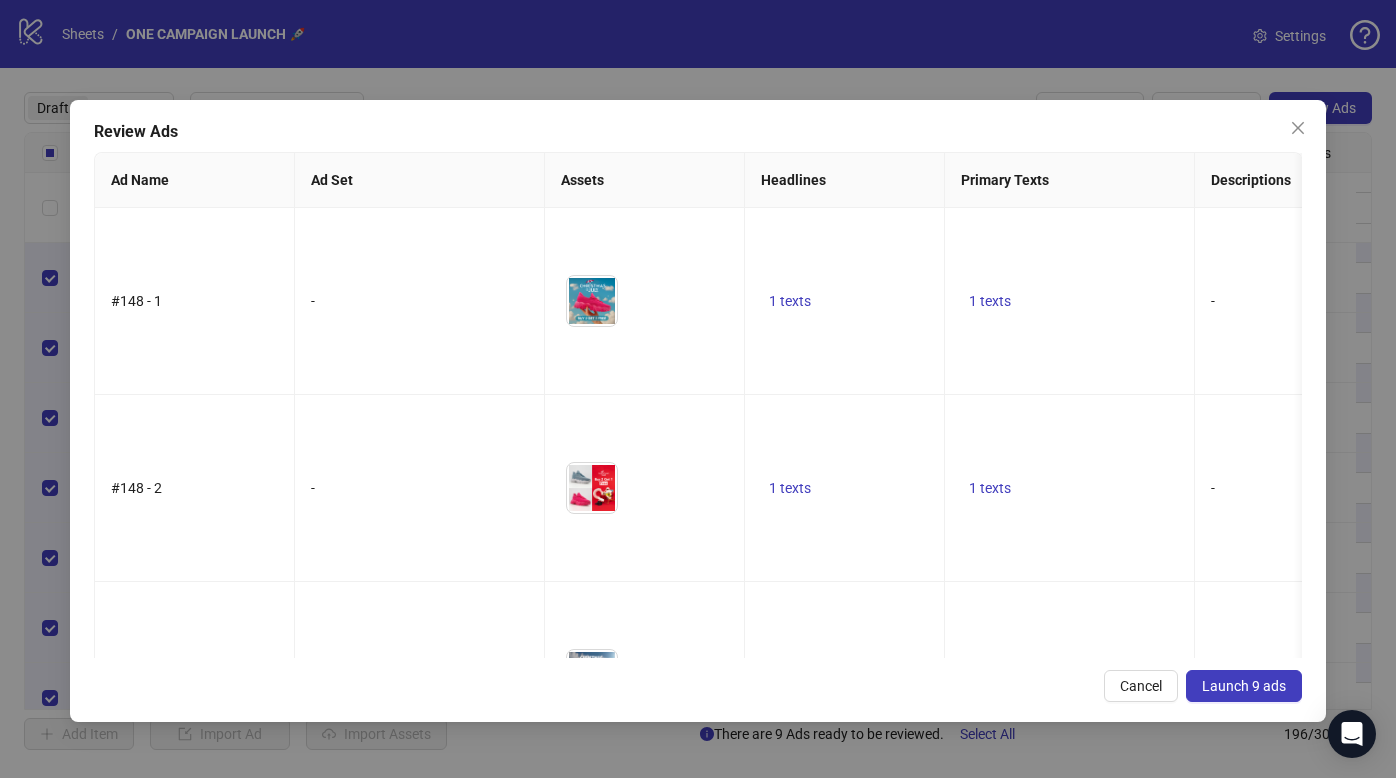 click on "Launch 9 ads" at bounding box center (1244, 686) 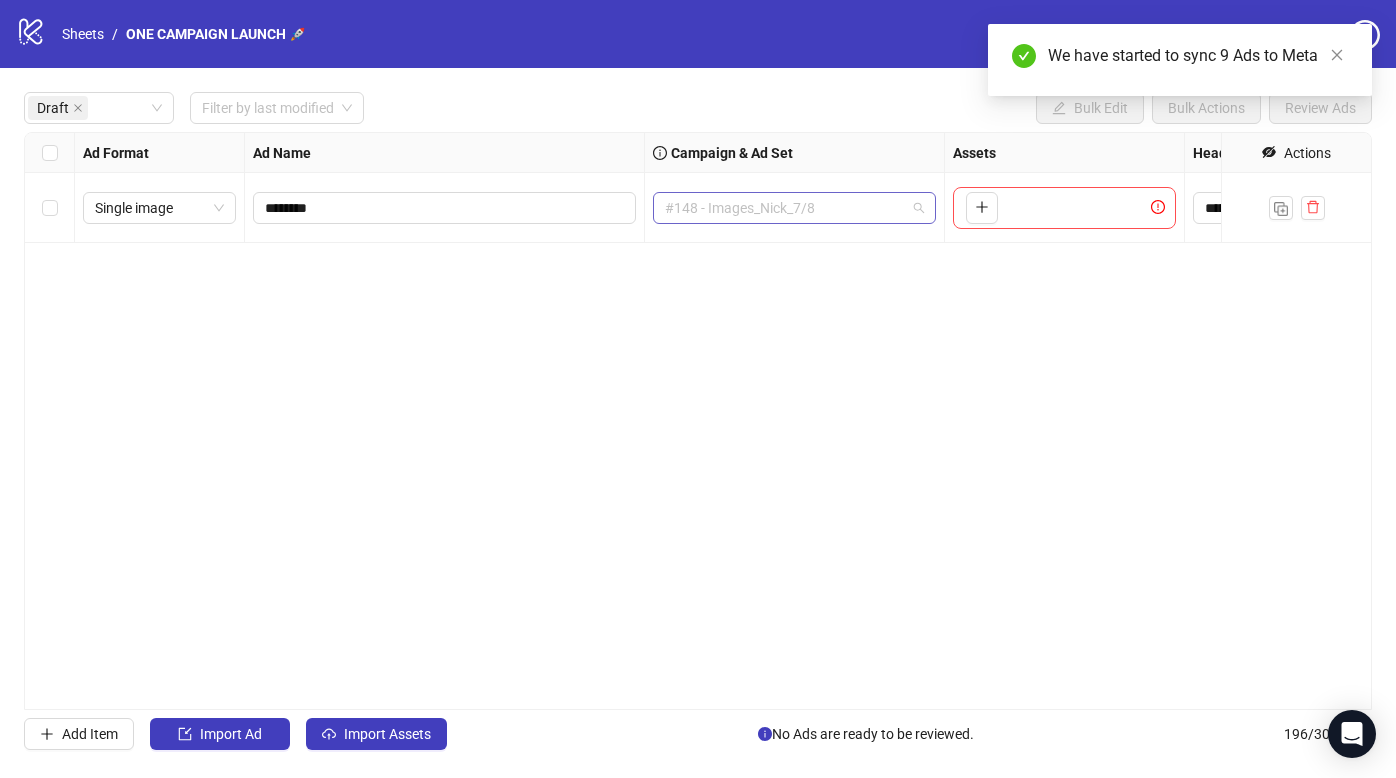 click on "#148 - Images_Nick_7/8" at bounding box center [794, 208] 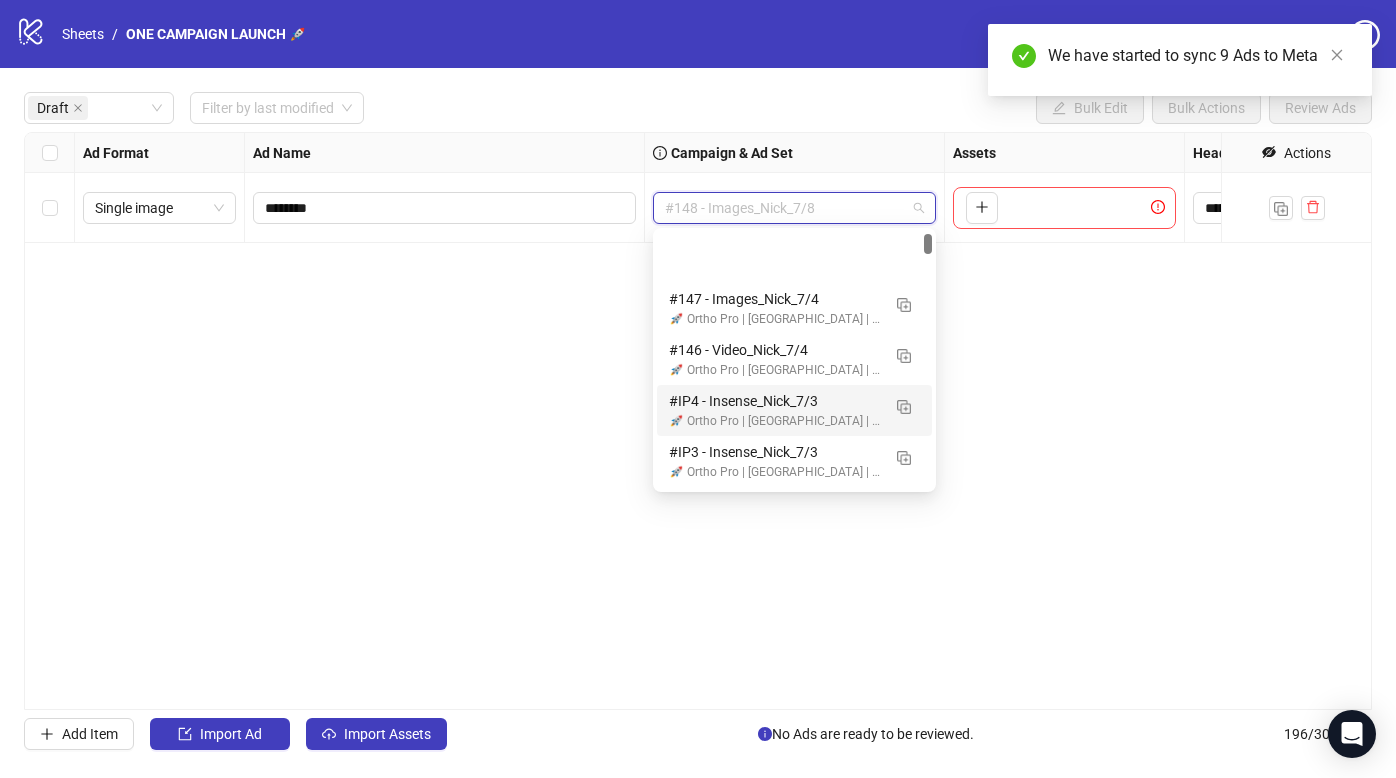 scroll, scrollTop: 100, scrollLeft: 0, axis: vertical 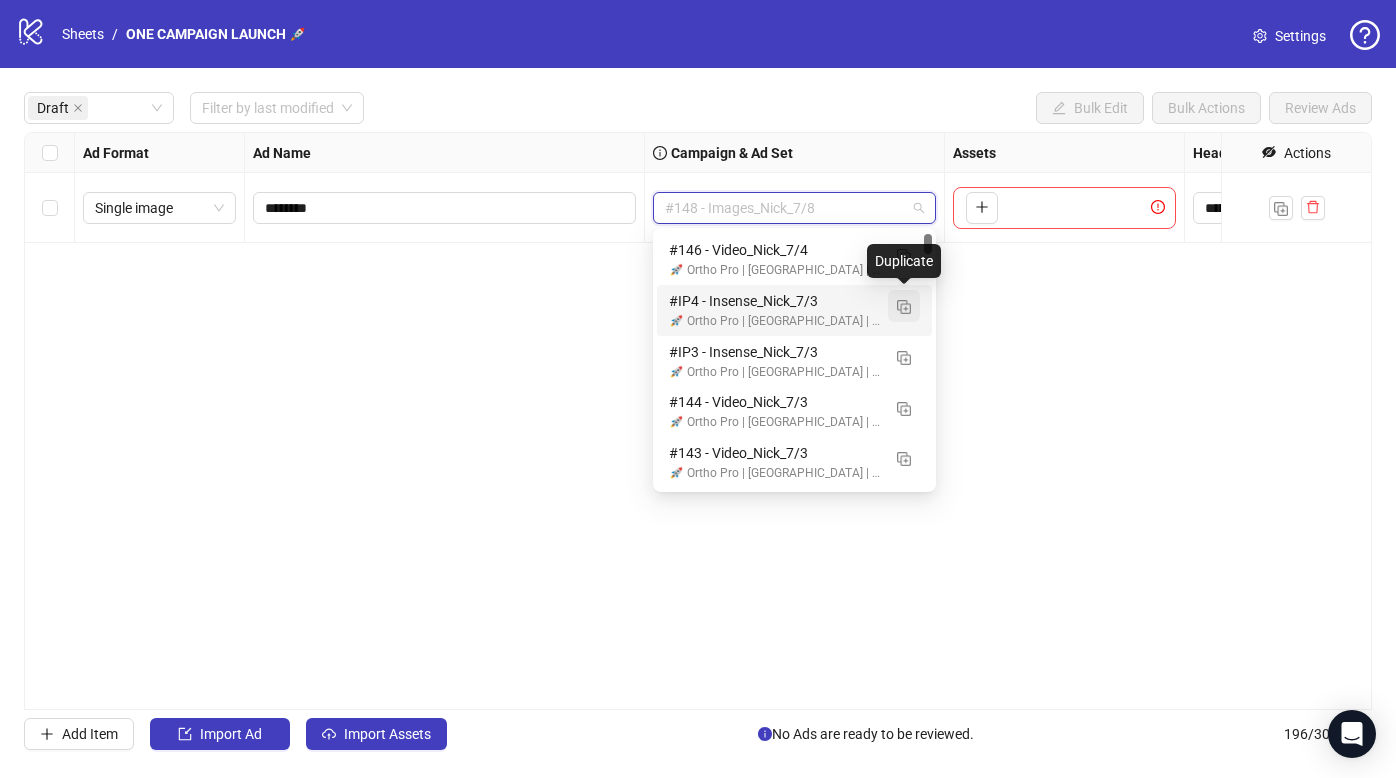 click at bounding box center [904, 307] 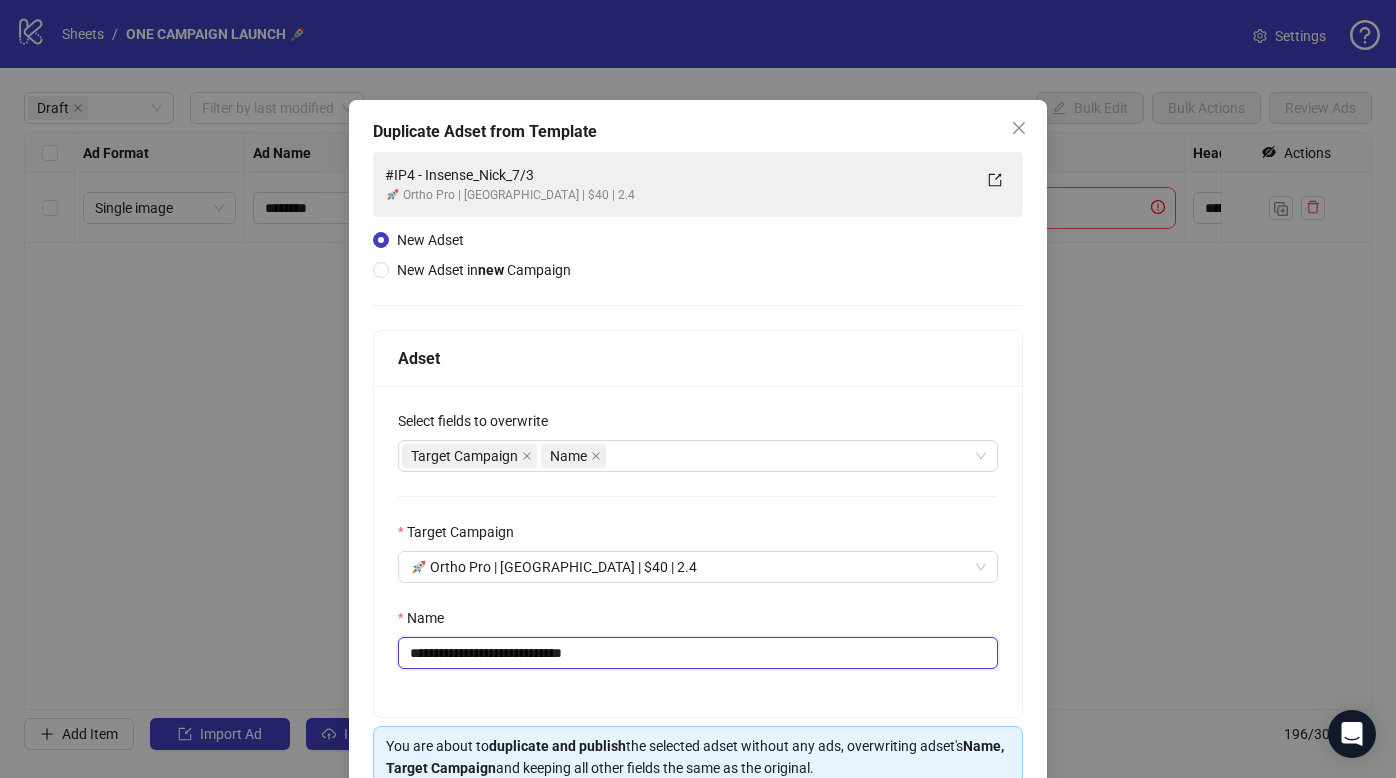 click on "**********" at bounding box center (698, 653) 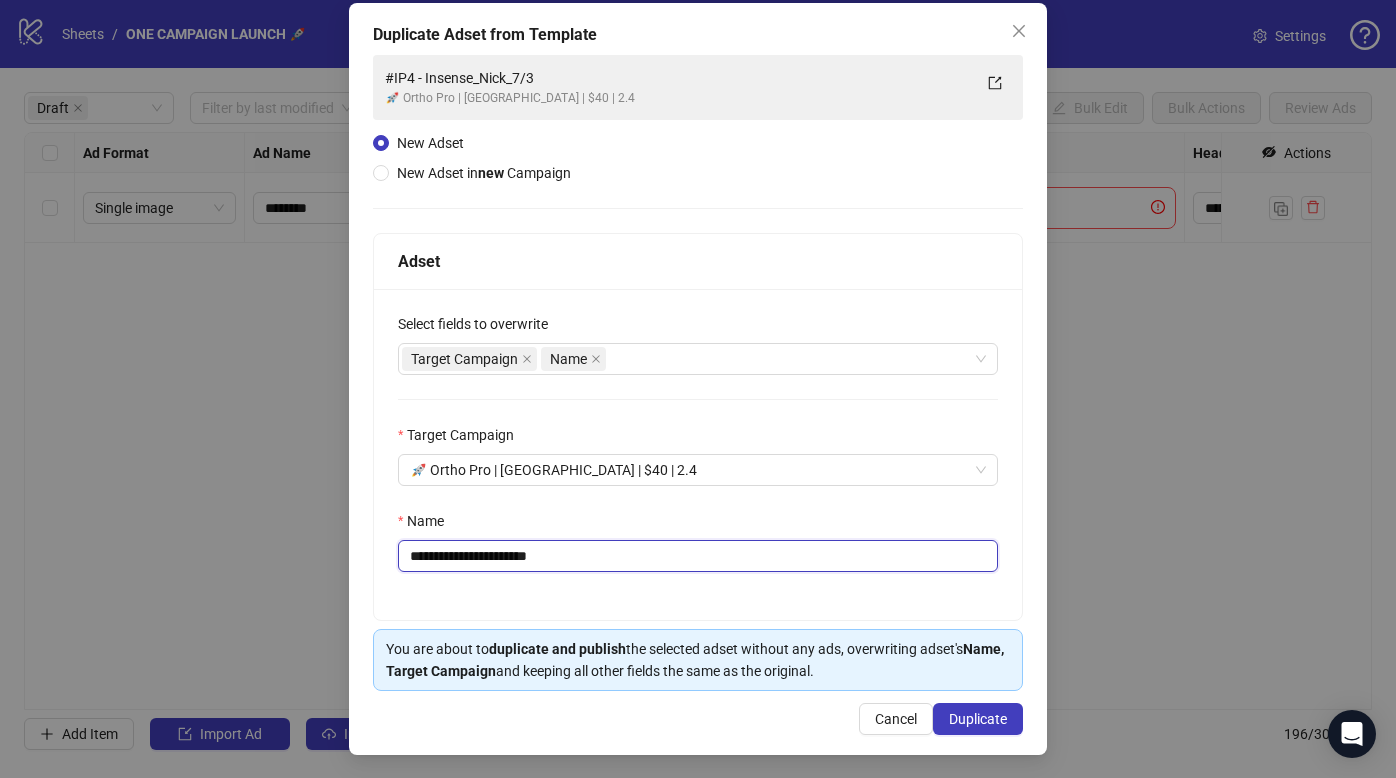scroll, scrollTop: 98, scrollLeft: 0, axis: vertical 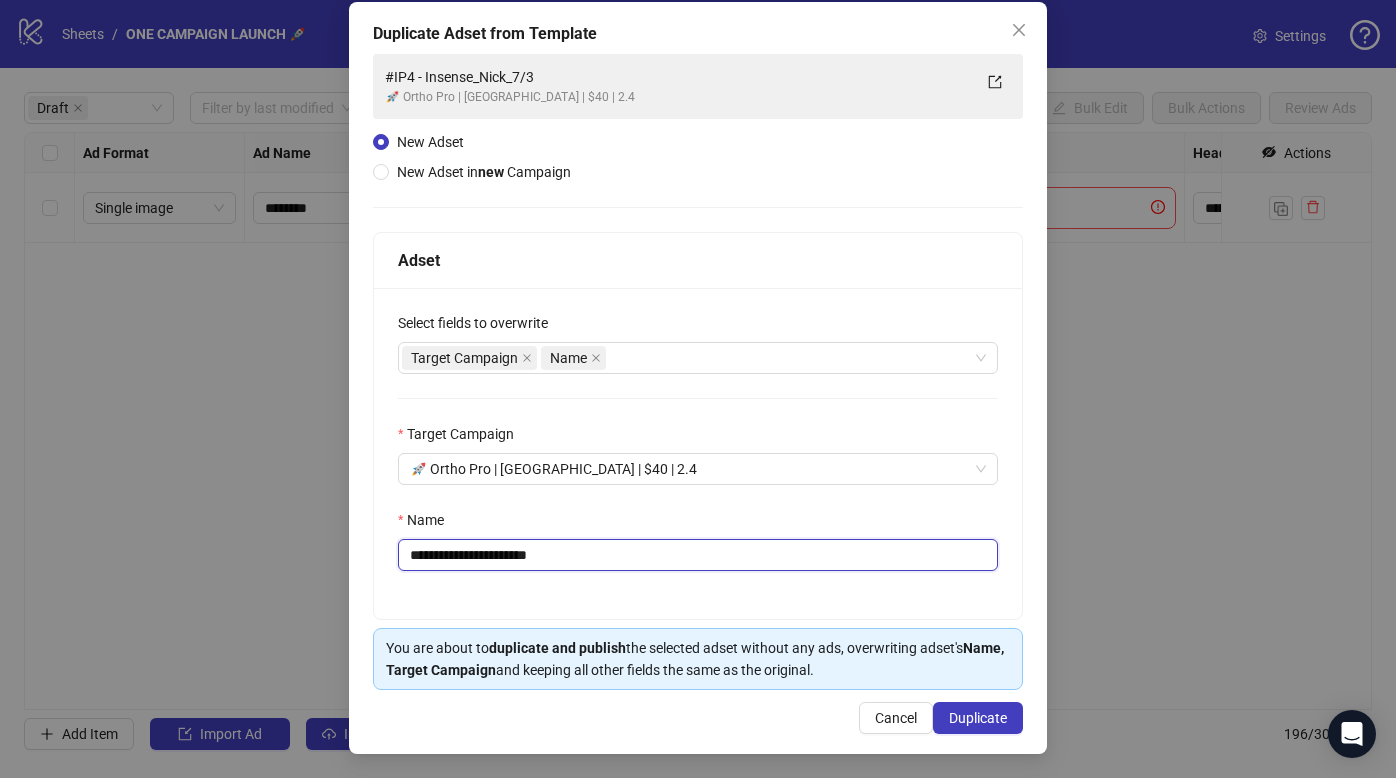 type on "**********" 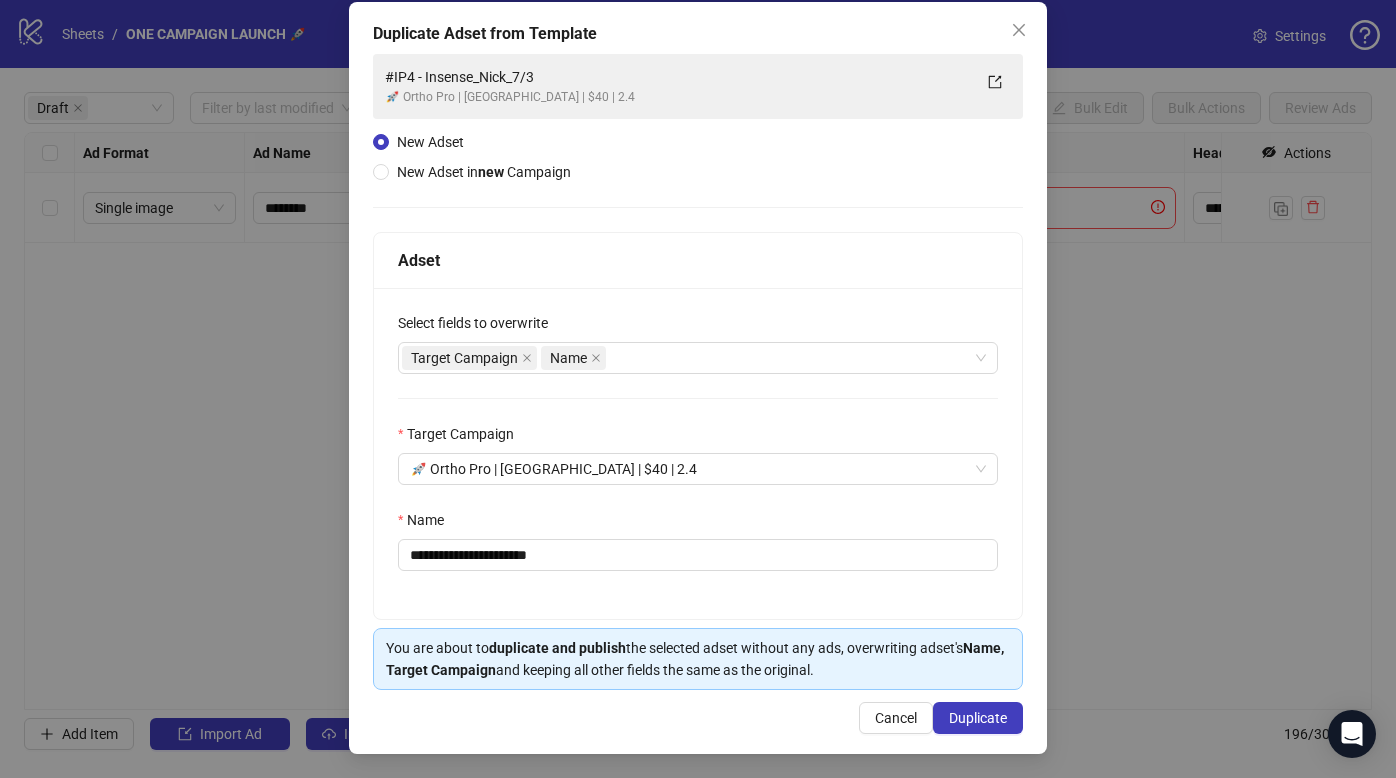 click on "**********" at bounding box center (698, 378) 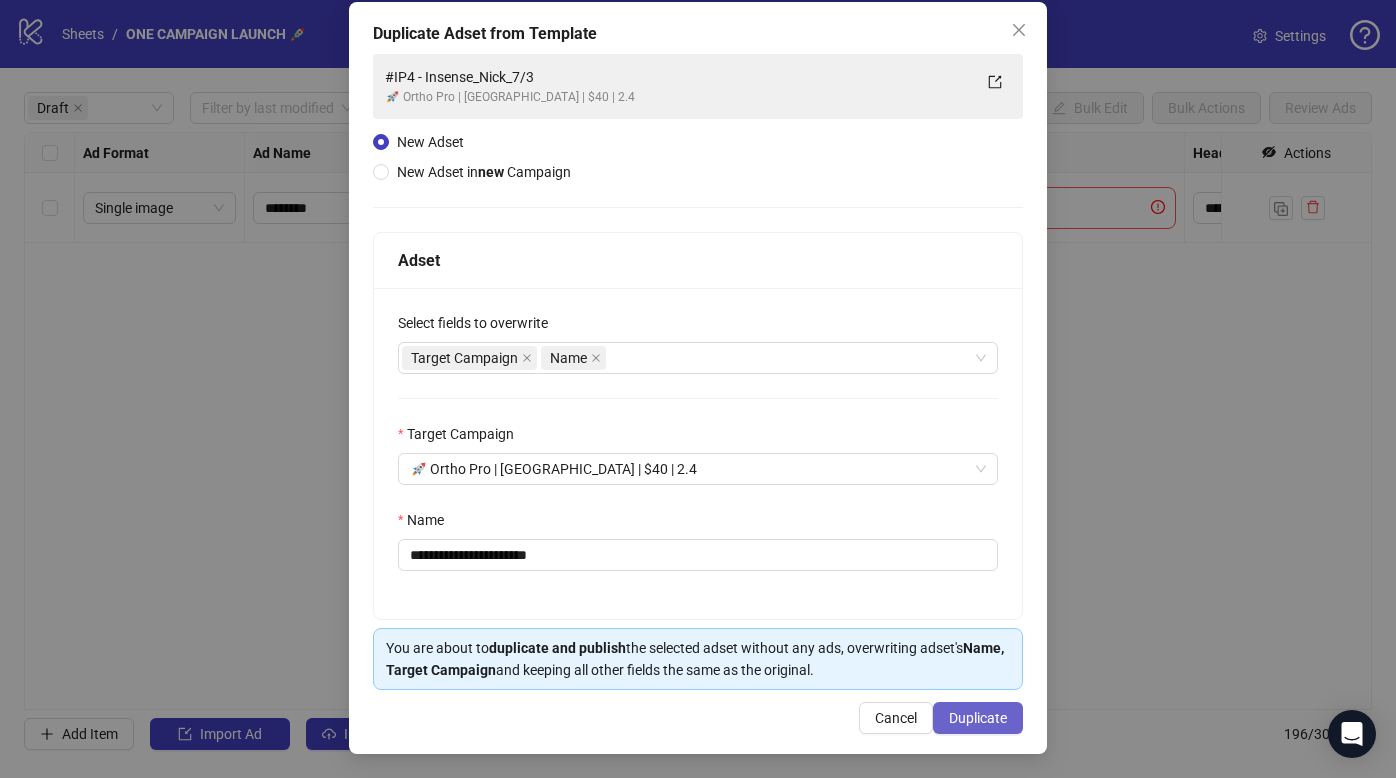 click on "Duplicate" at bounding box center [978, 718] 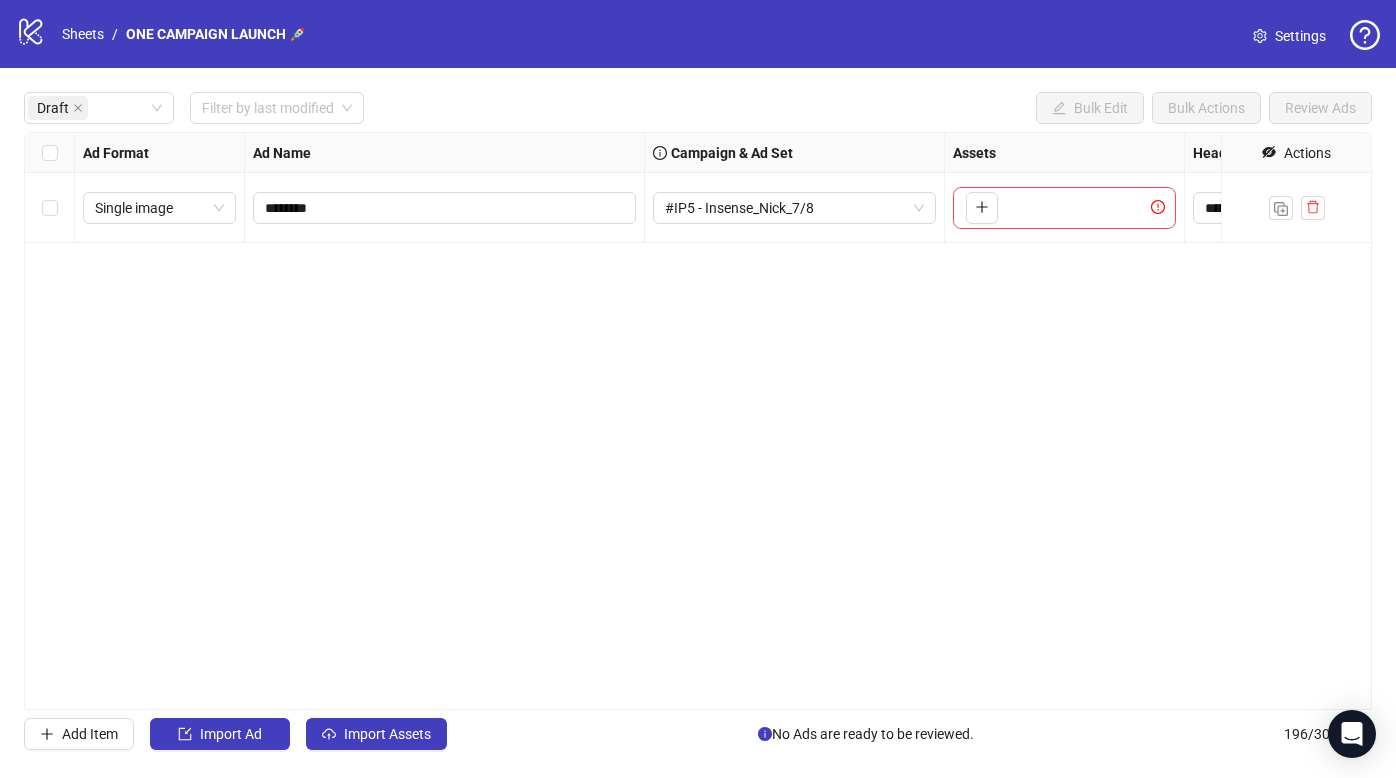 click on "To pick up a draggable item, press the space bar.
While dragging, use the arrow keys to move the item.
Press space again to drop the item in its new position, or press escape to cancel." at bounding box center (1064, 208) 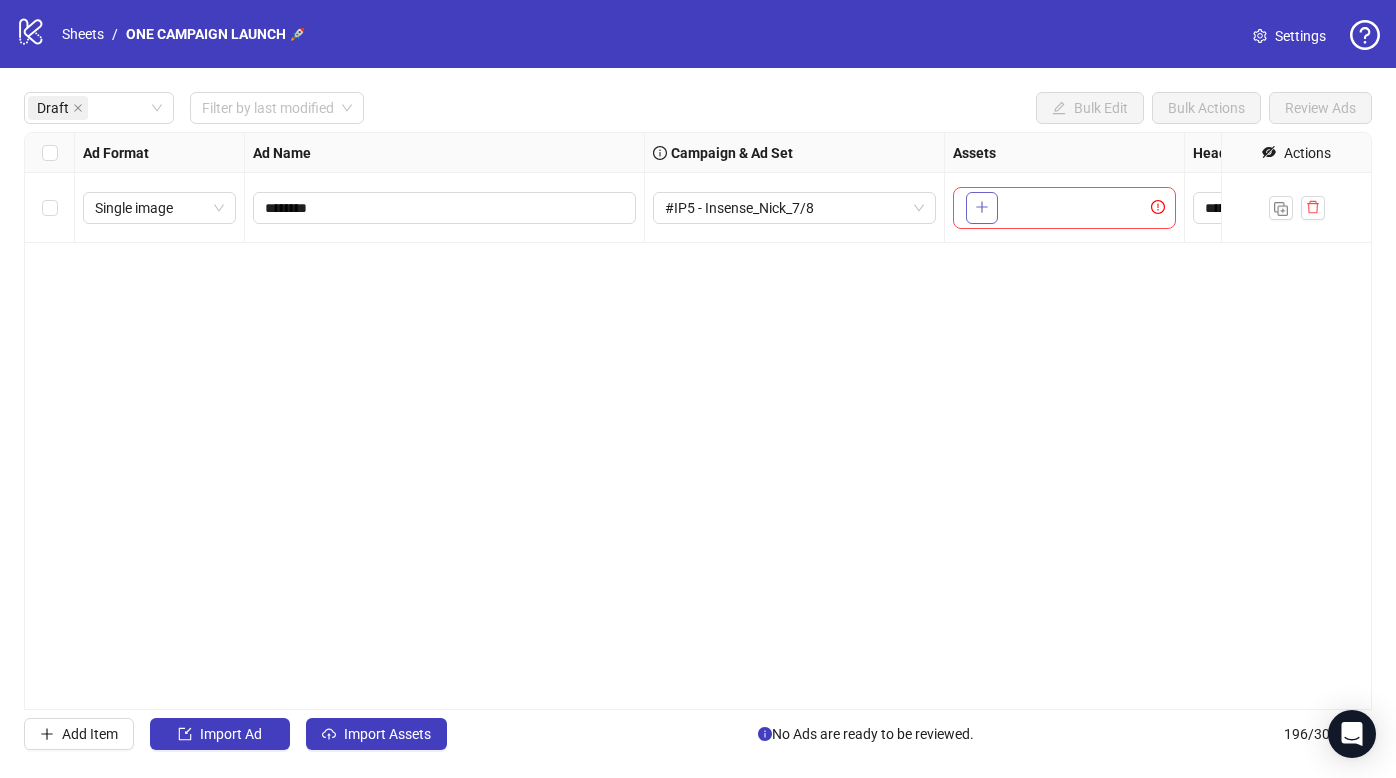 click 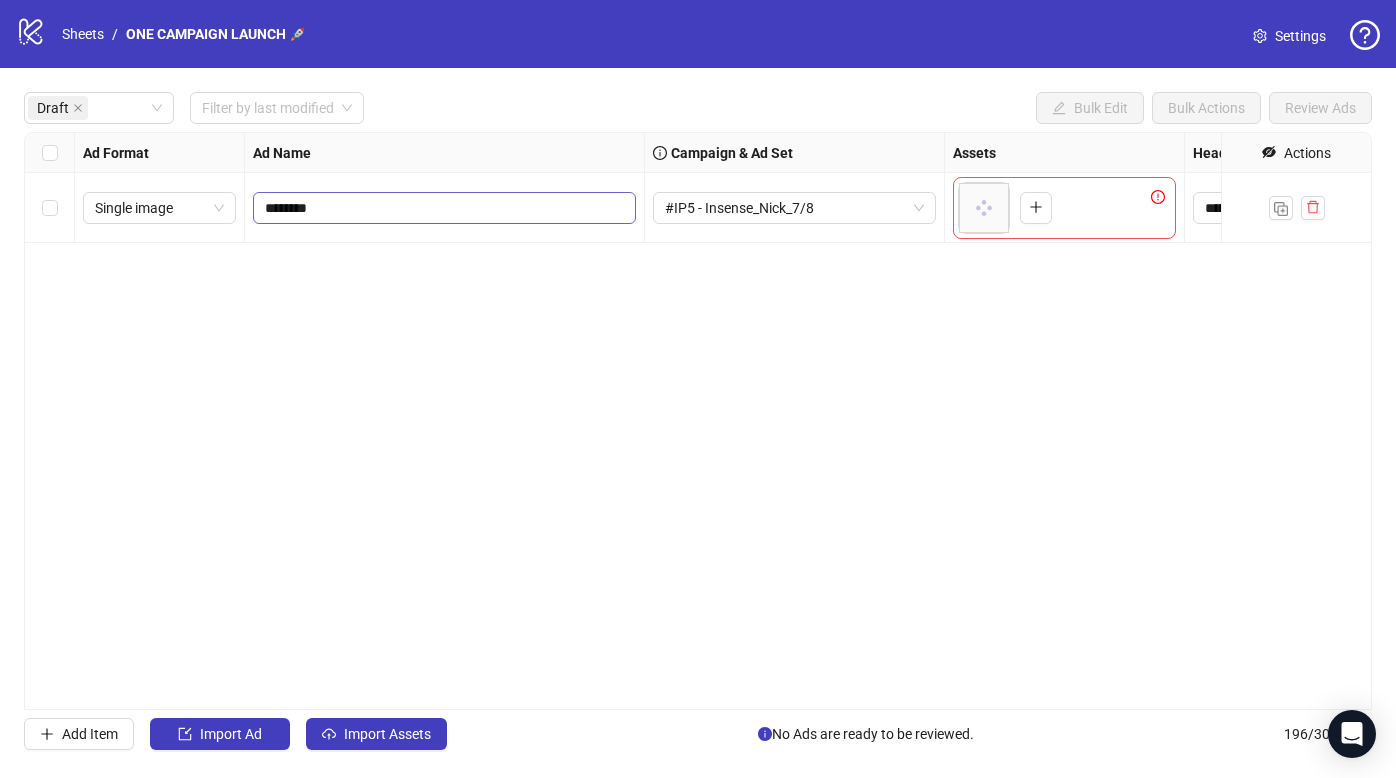 click on "********" at bounding box center (444, 208) 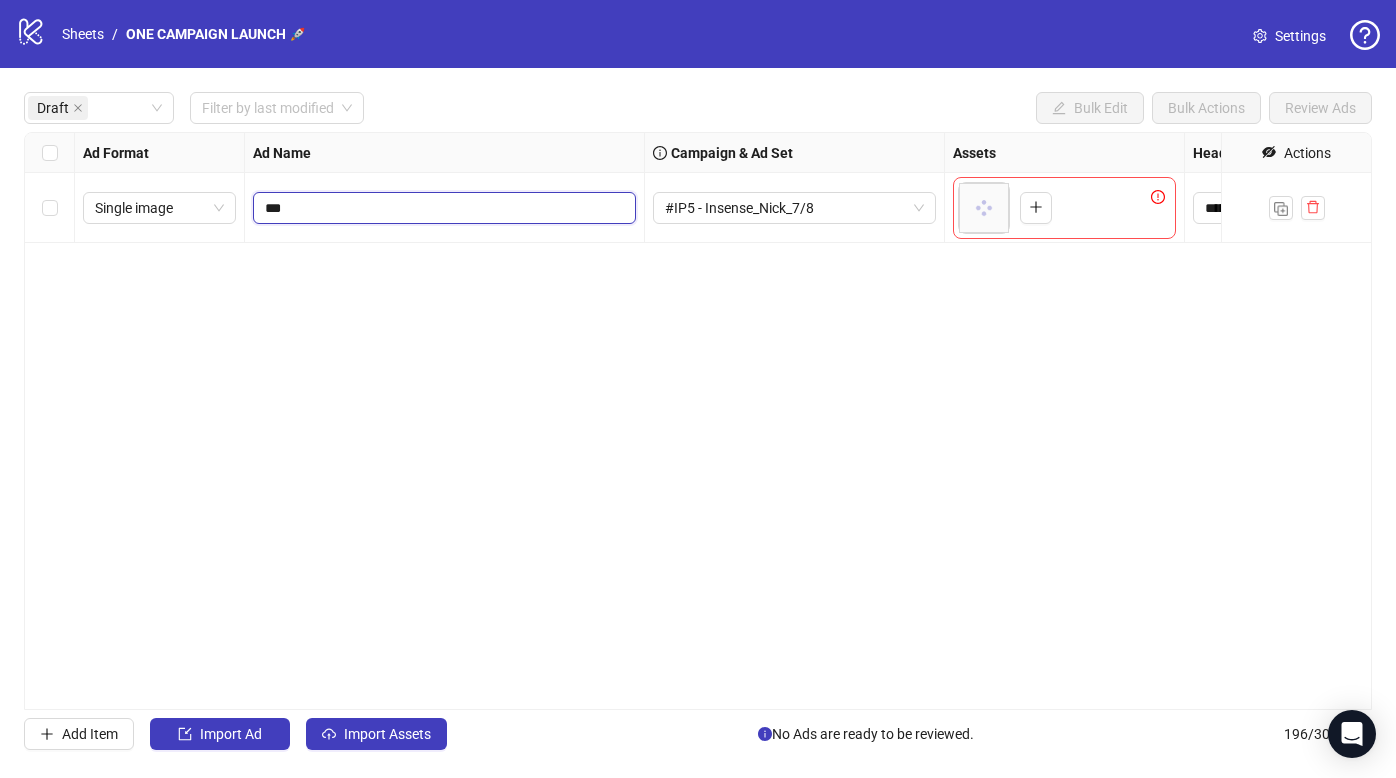 type on "****" 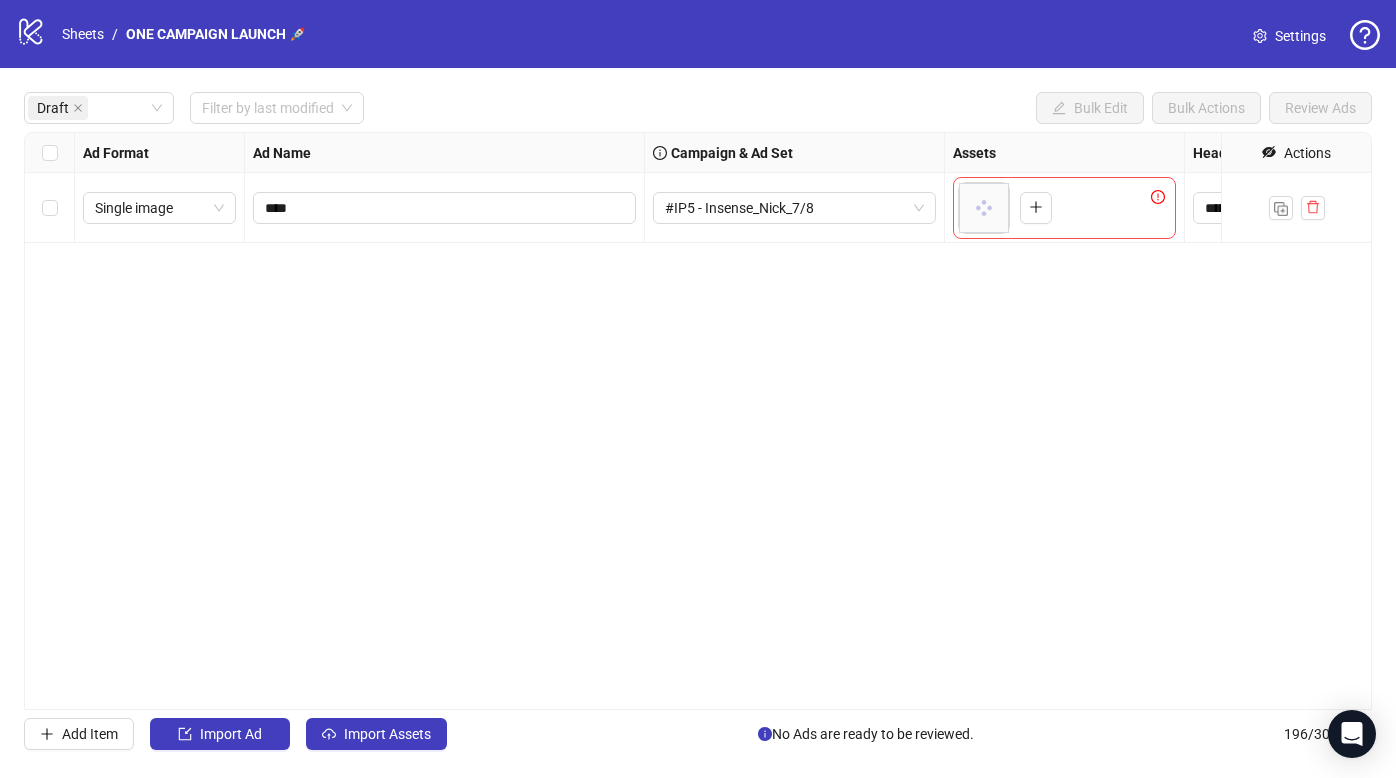 click on "**********" at bounding box center (698, 421) 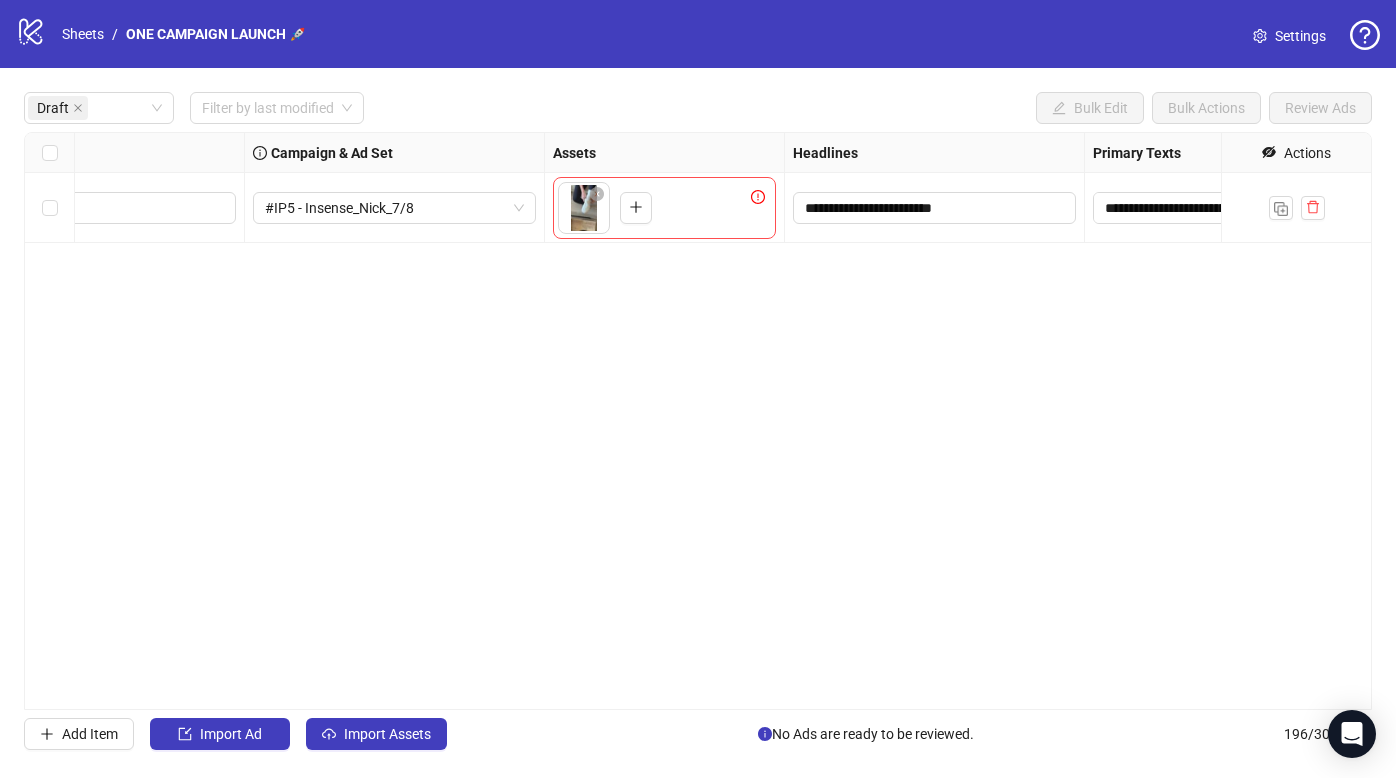 scroll, scrollTop: 0, scrollLeft: 0, axis: both 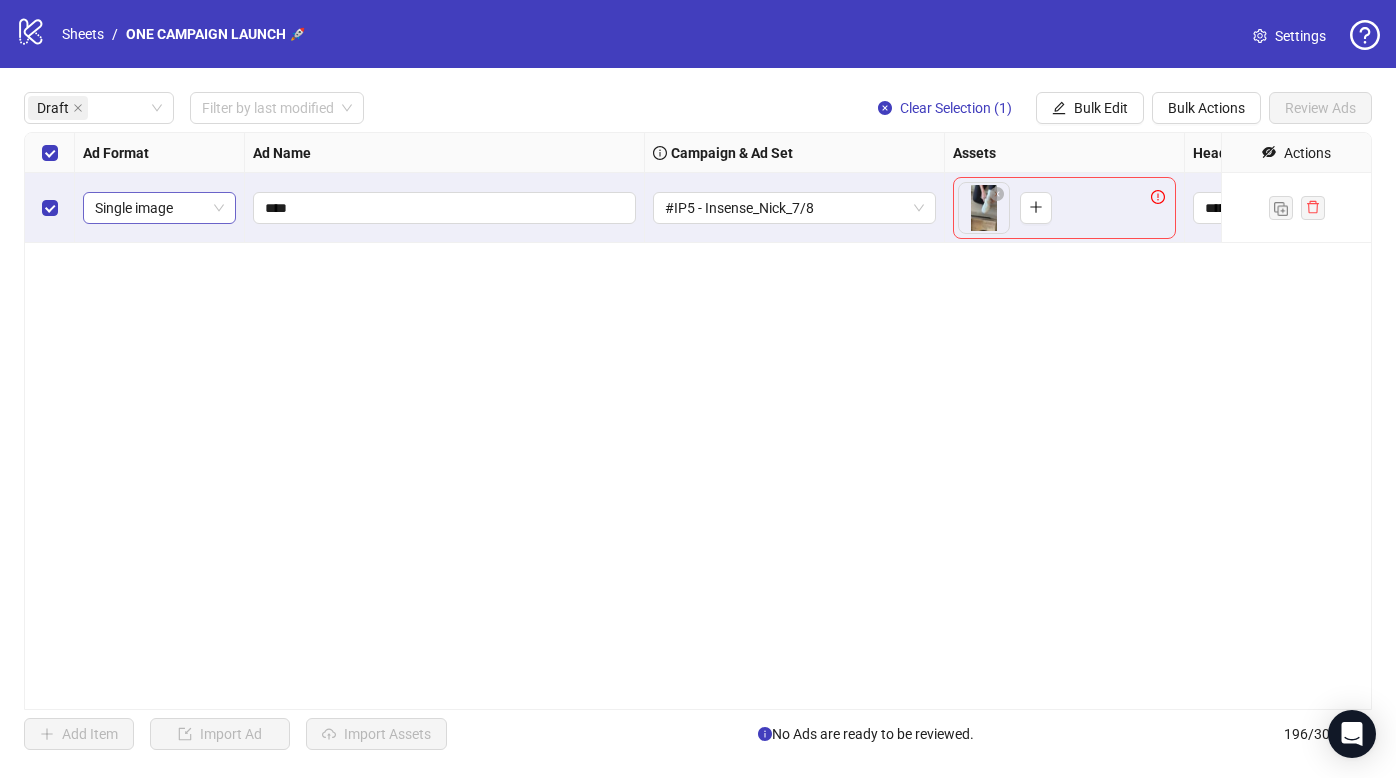click on "Single image" at bounding box center [159, 208] 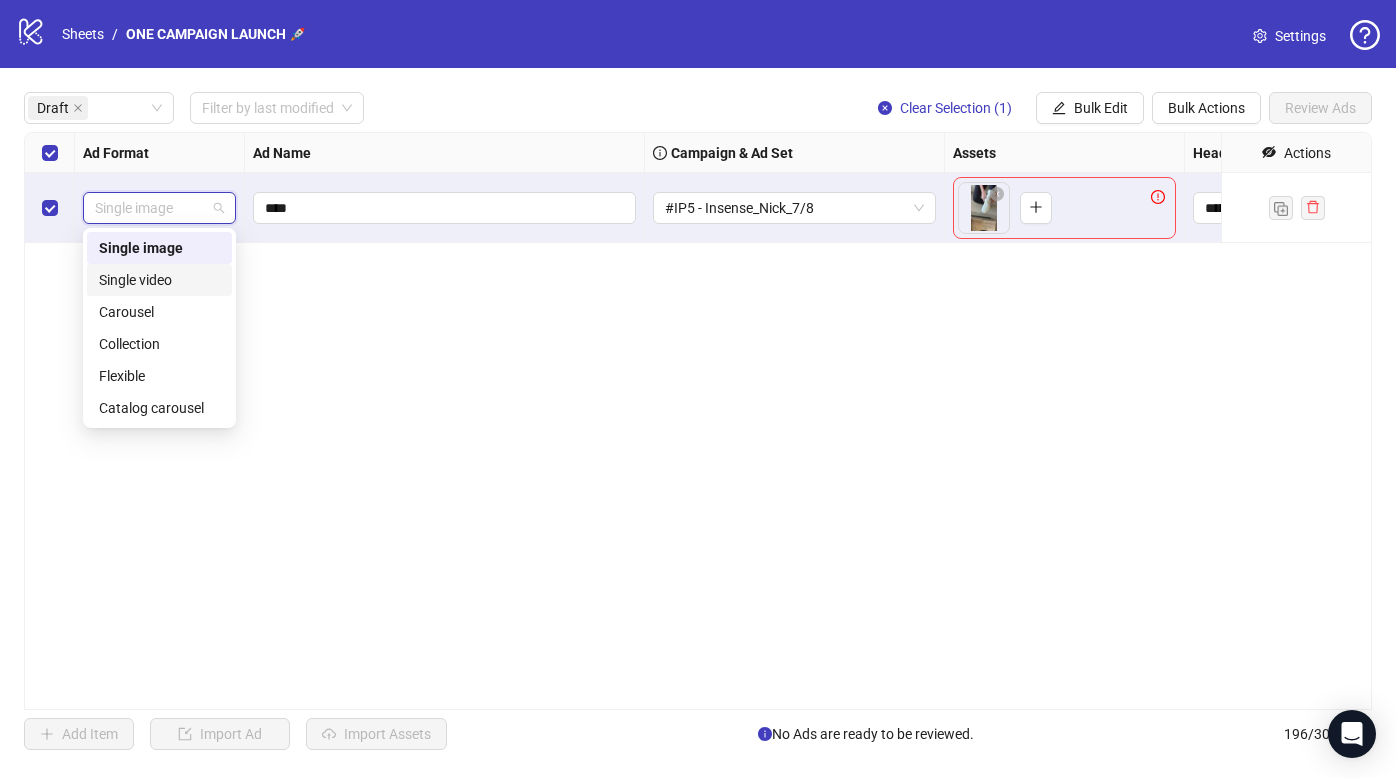click on "Single video" at bounding box center [159, 280] 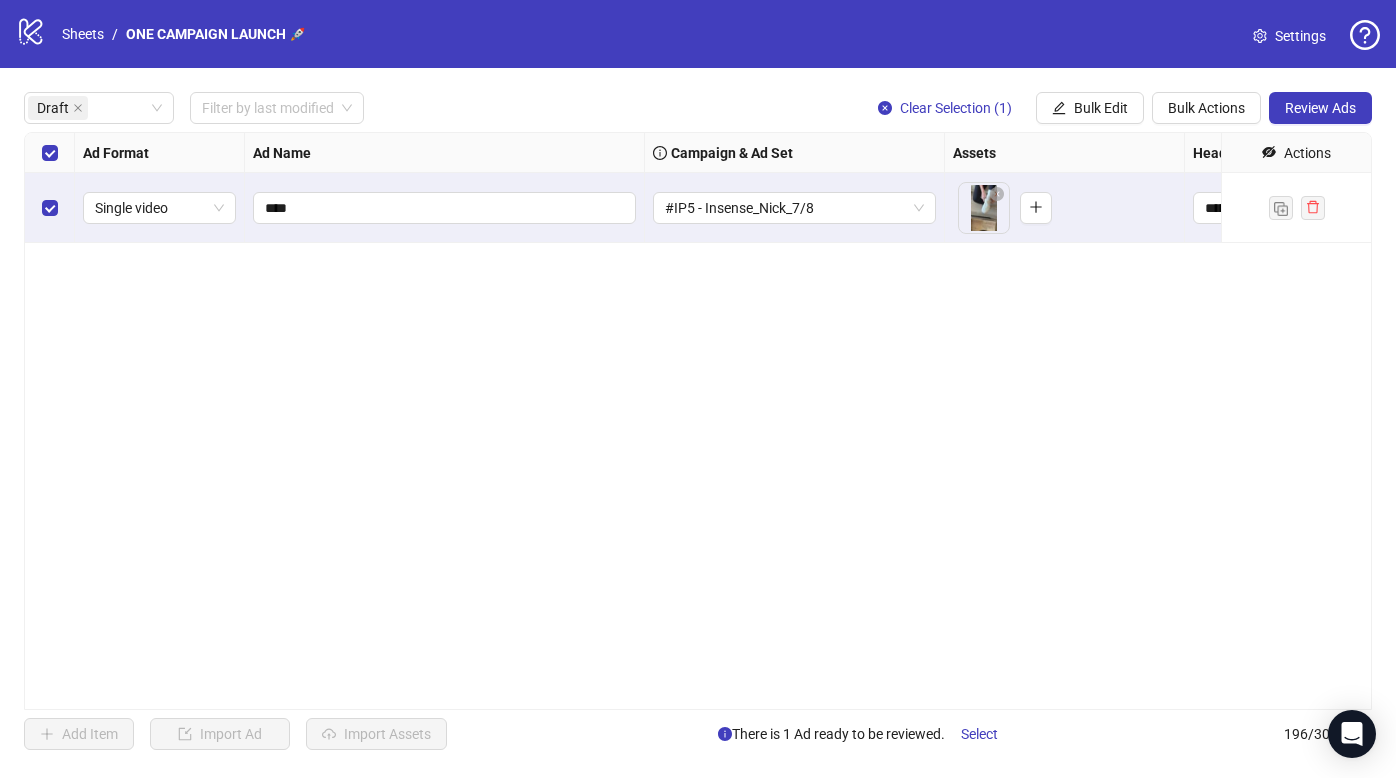 click on "**********" at bounding box center (698, 421) 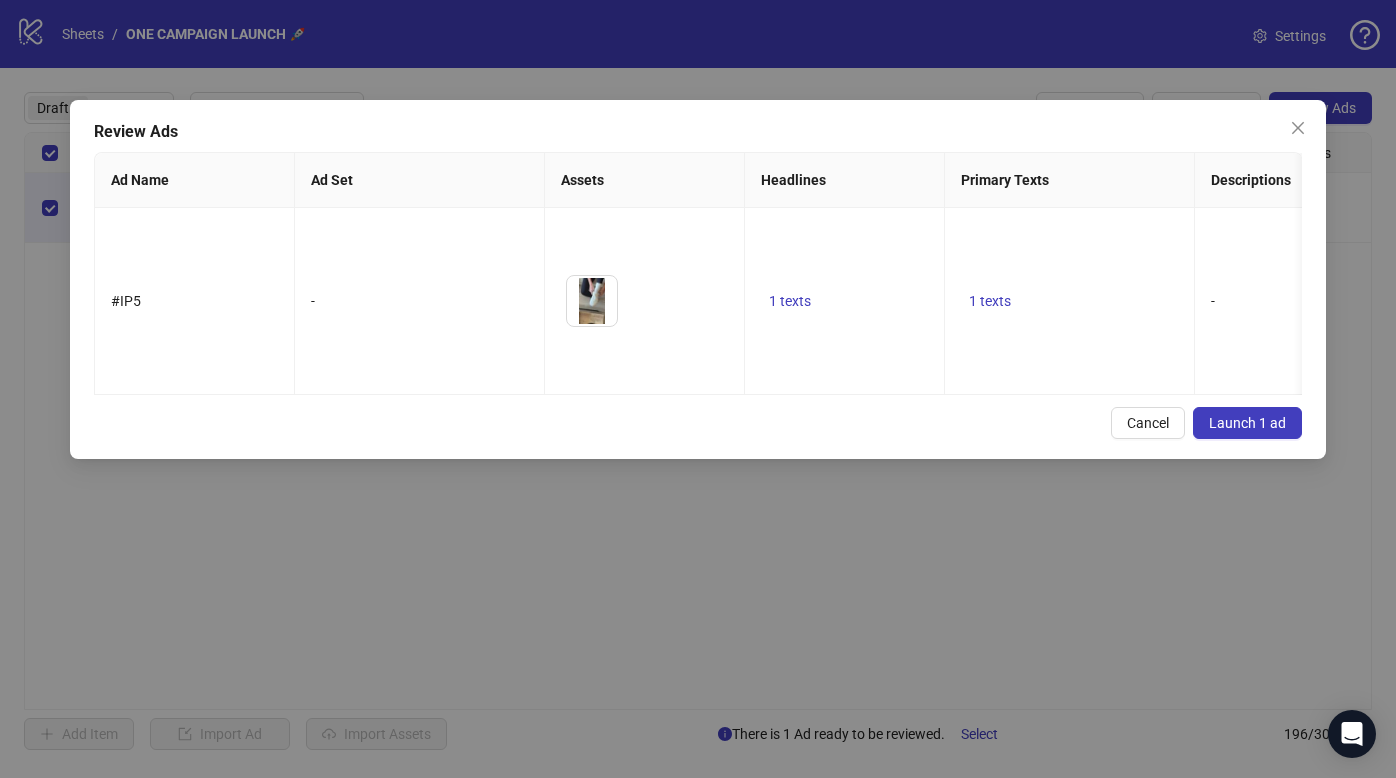 click on "Launch 1 ad" at bounding box center (1247, 423) 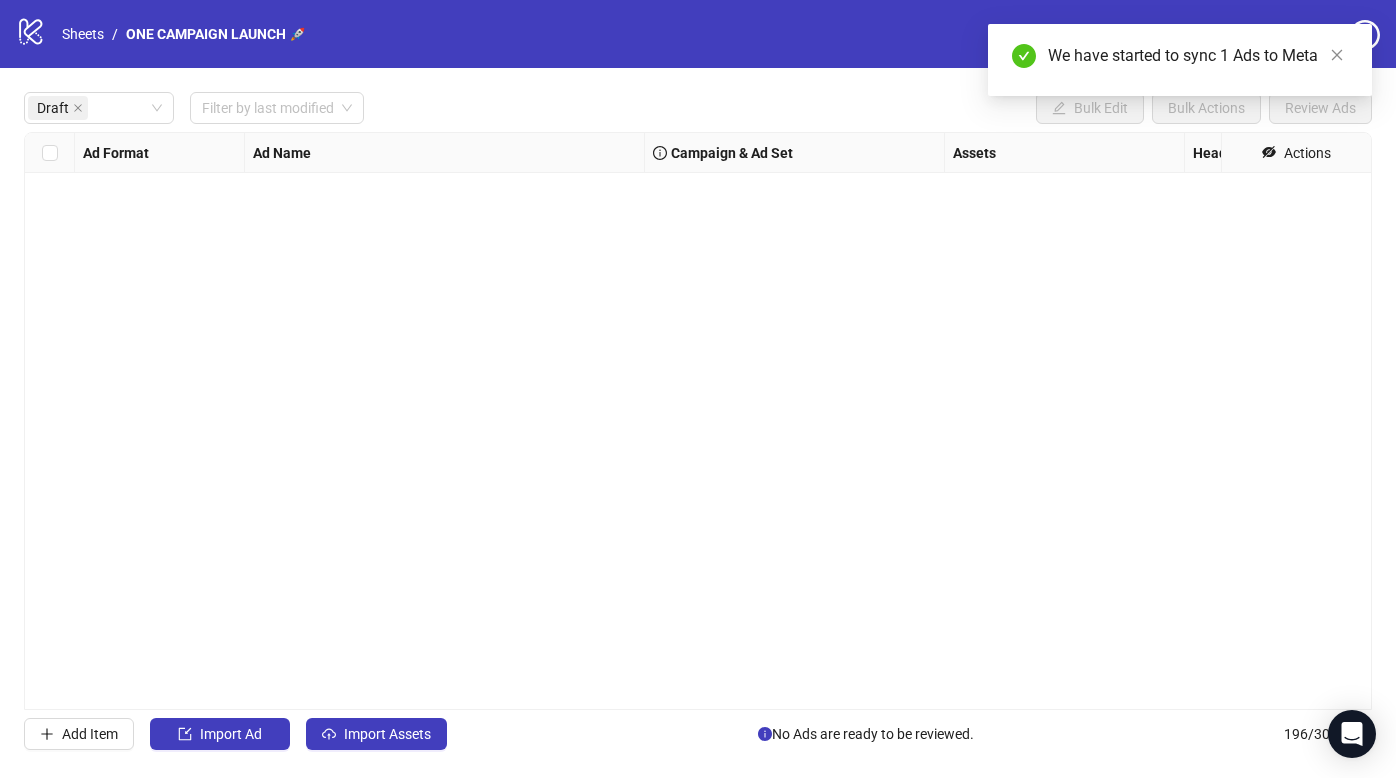 drag, startPoint x: 986, startPoint y: 431, endPoint x: 977, endPoint y: 445, distance: 16.643316 